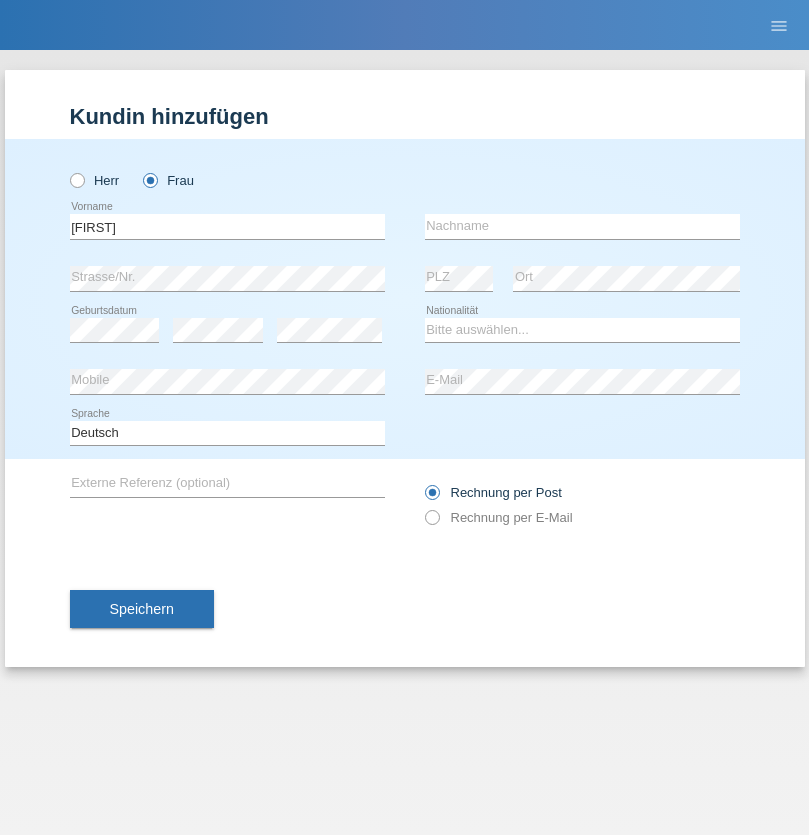 scroll, scrollTop: 0, scrollLeft: 0, axis: both 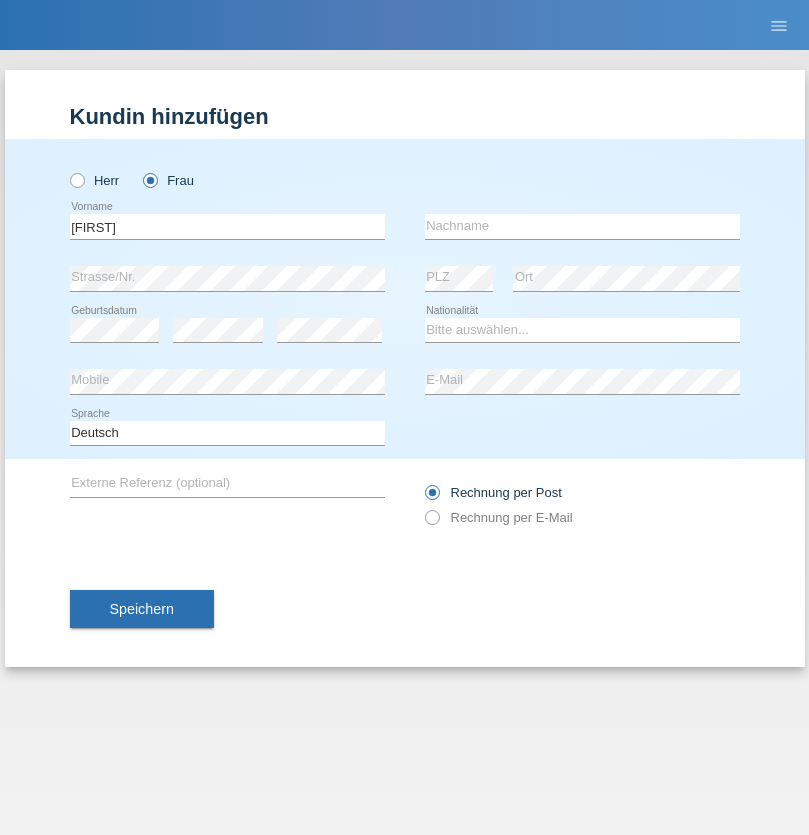 type on "MICHAELA" 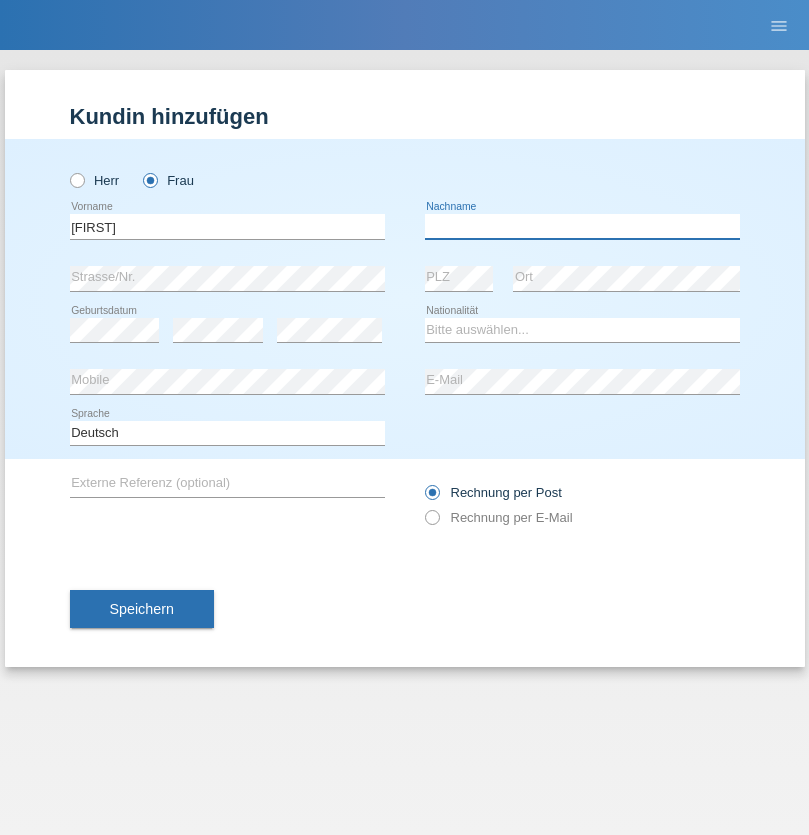 click at bounding box center (582, 226) 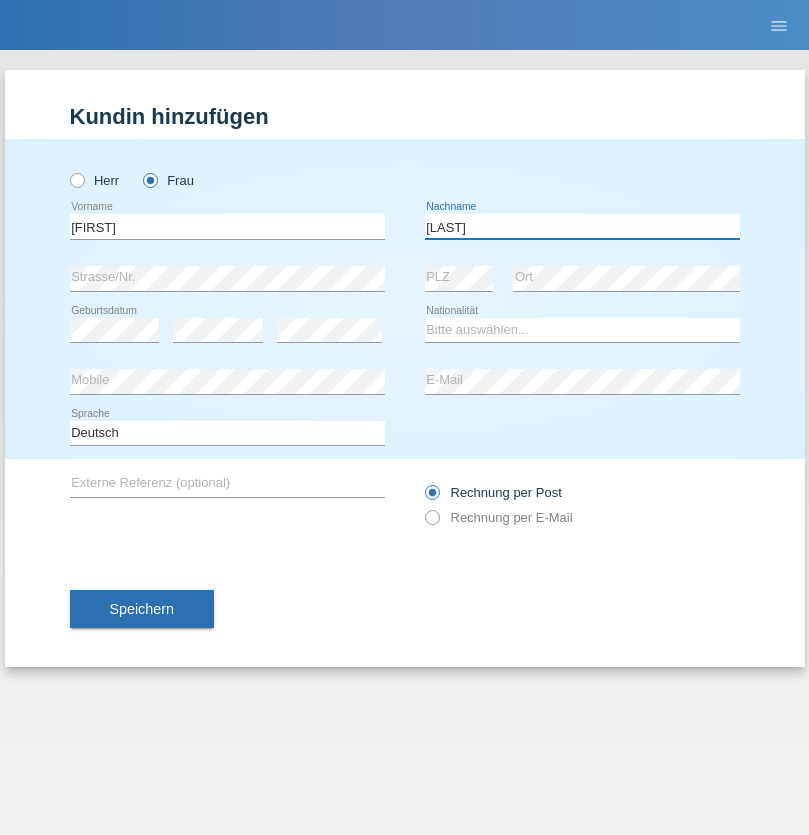 type on "BERNATOVA" 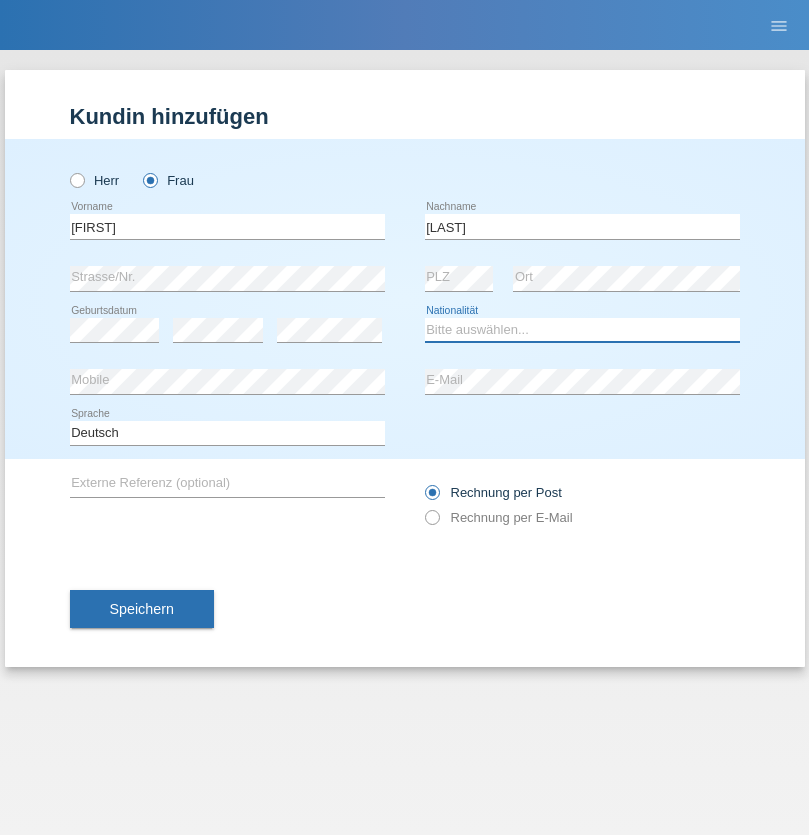 select on "SK" 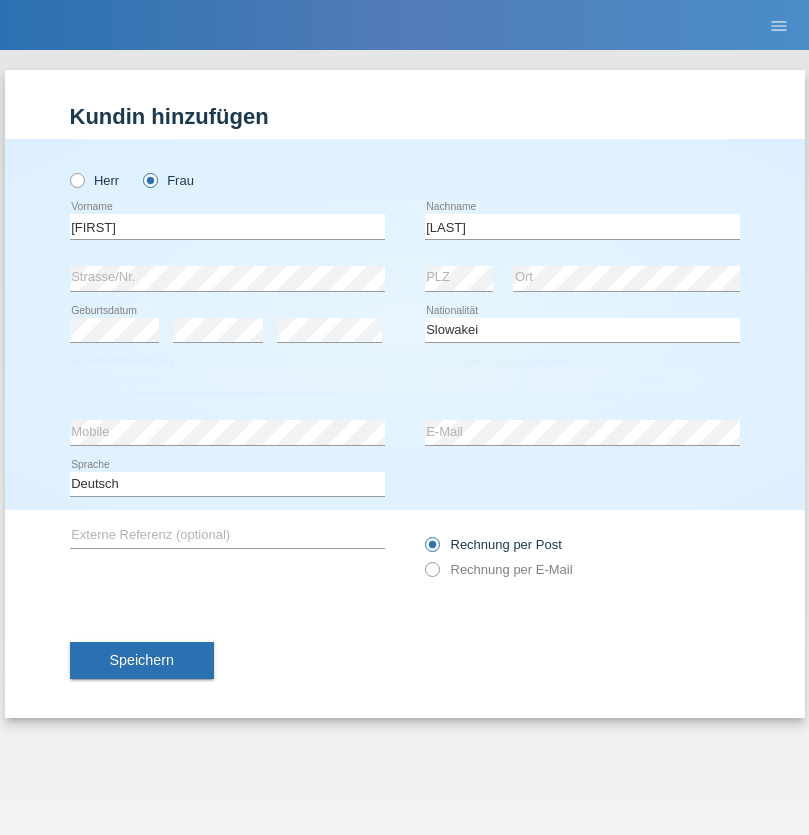 select on "C" 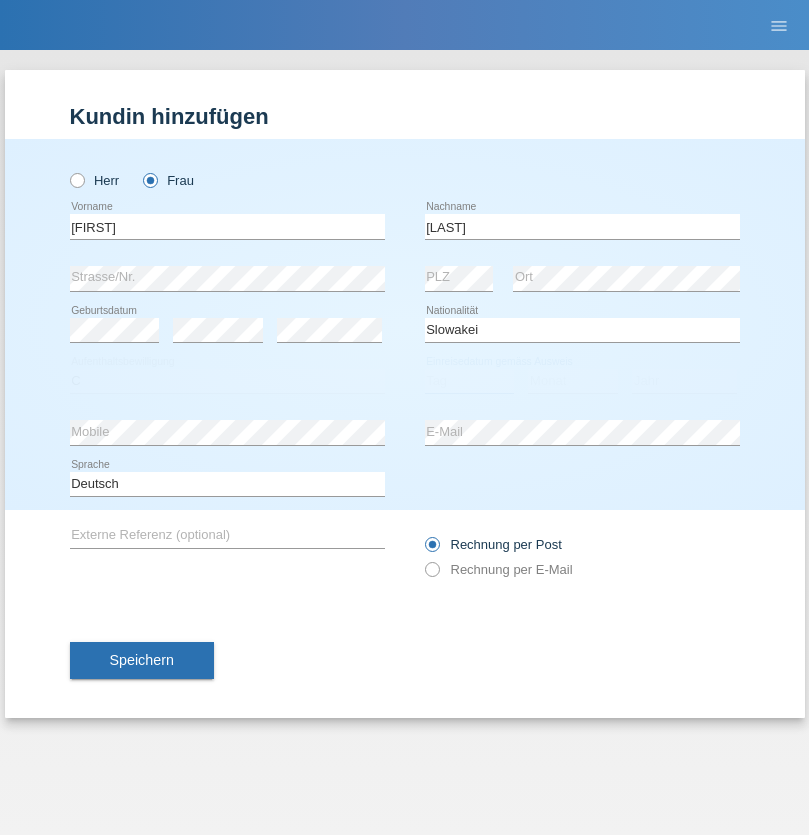 select on "05" 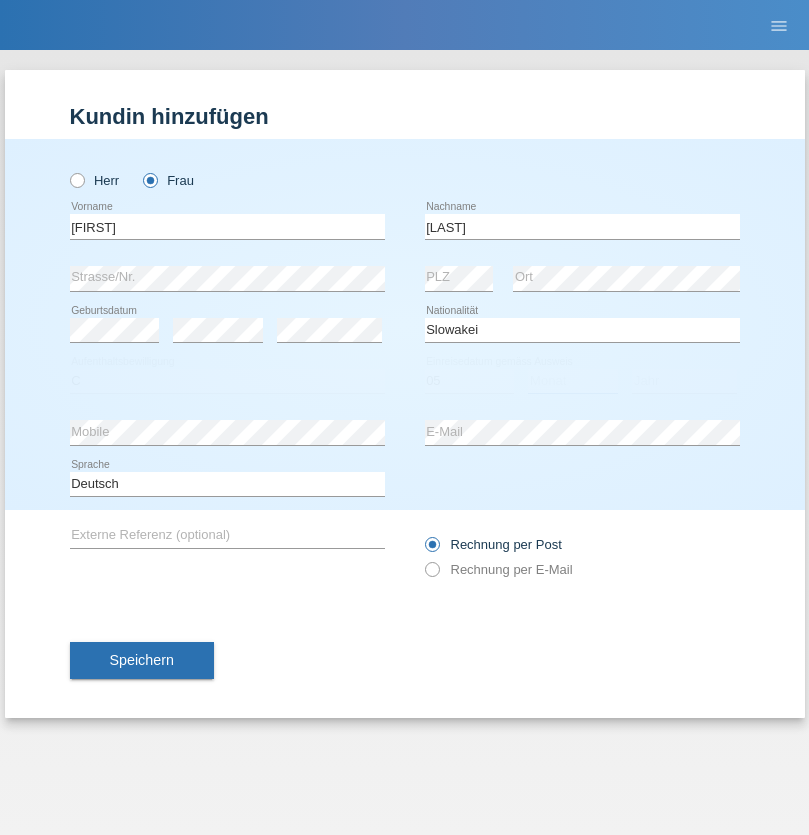 select on "04" 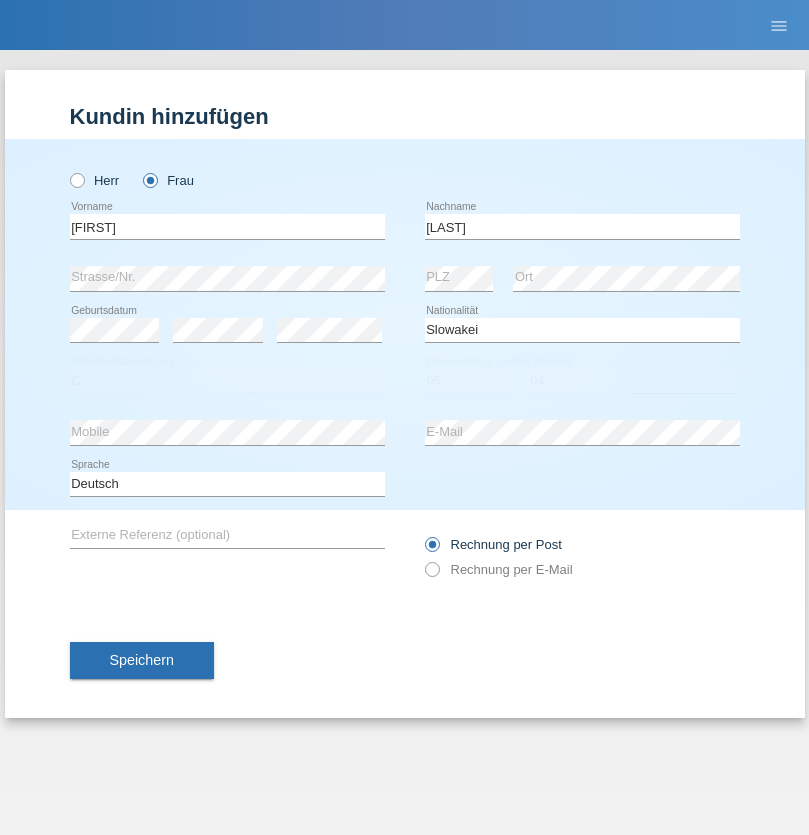 select on "2014" 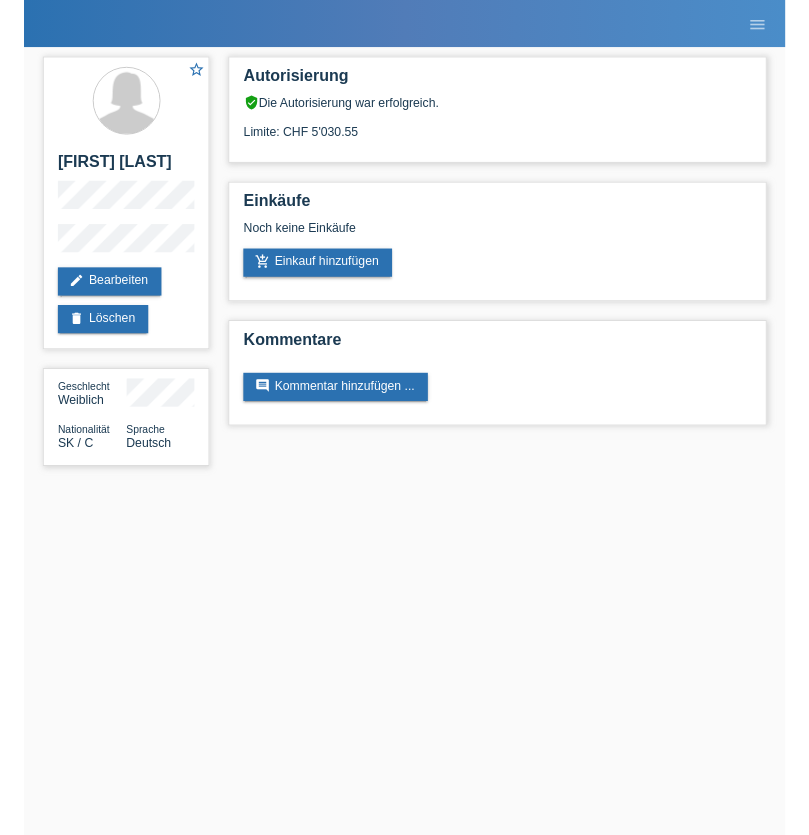 scroll, scrollTop: 0, scrollLeft: 0, axis: both 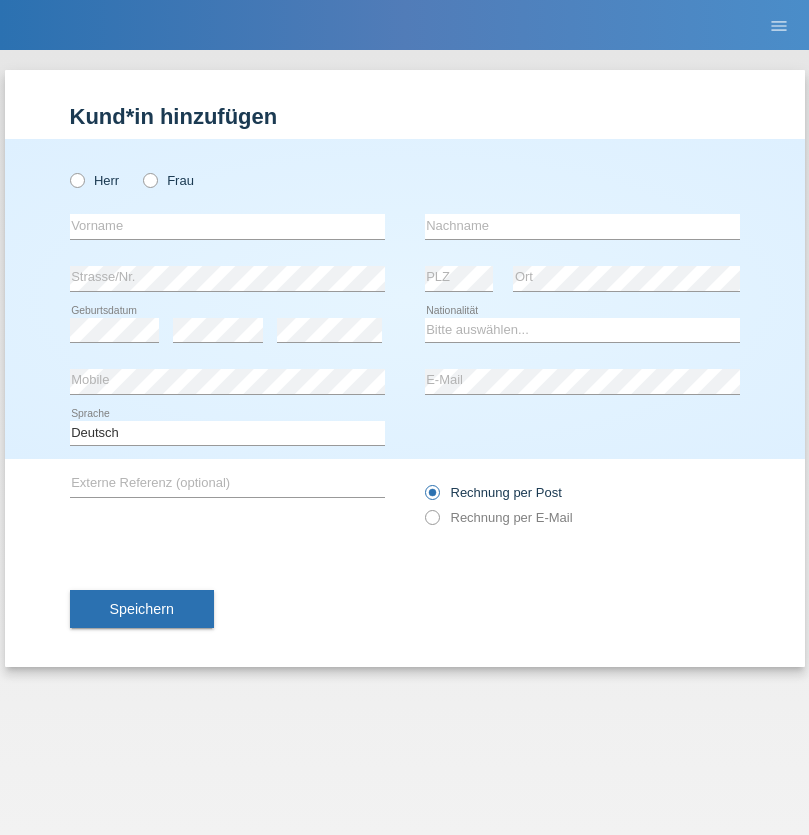 radio on "true" 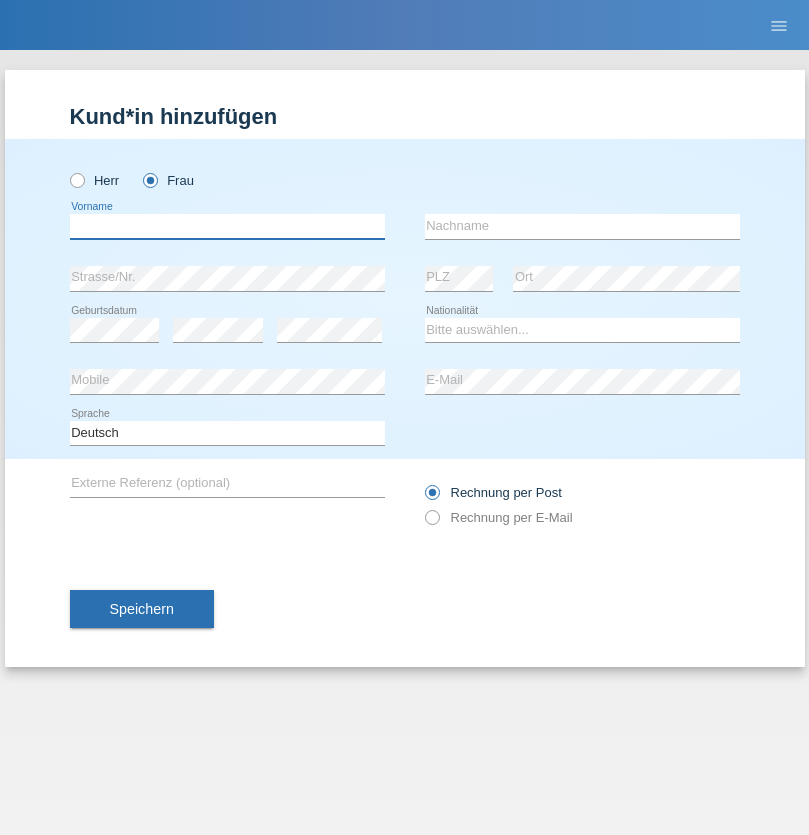 click at bounding box center (227, 226) 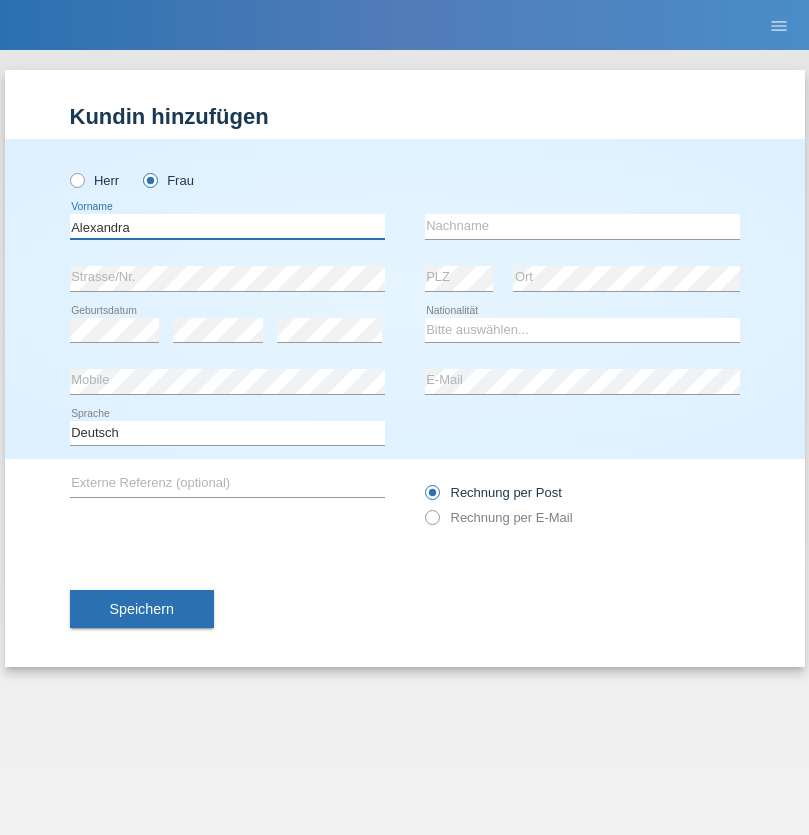 type on "Alexandra" 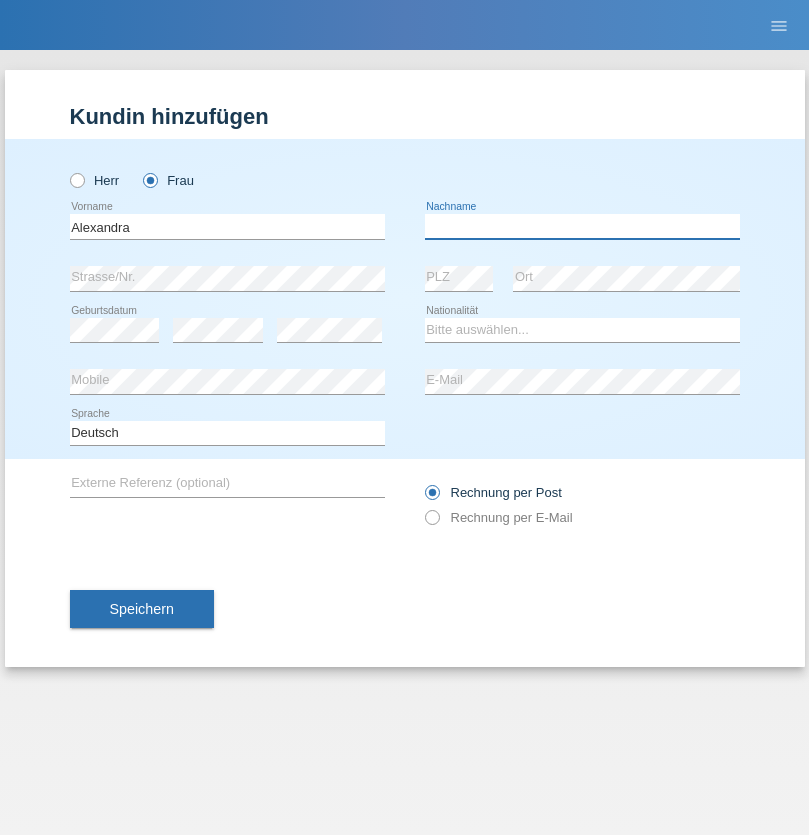 click at bounding box center (582, 226) 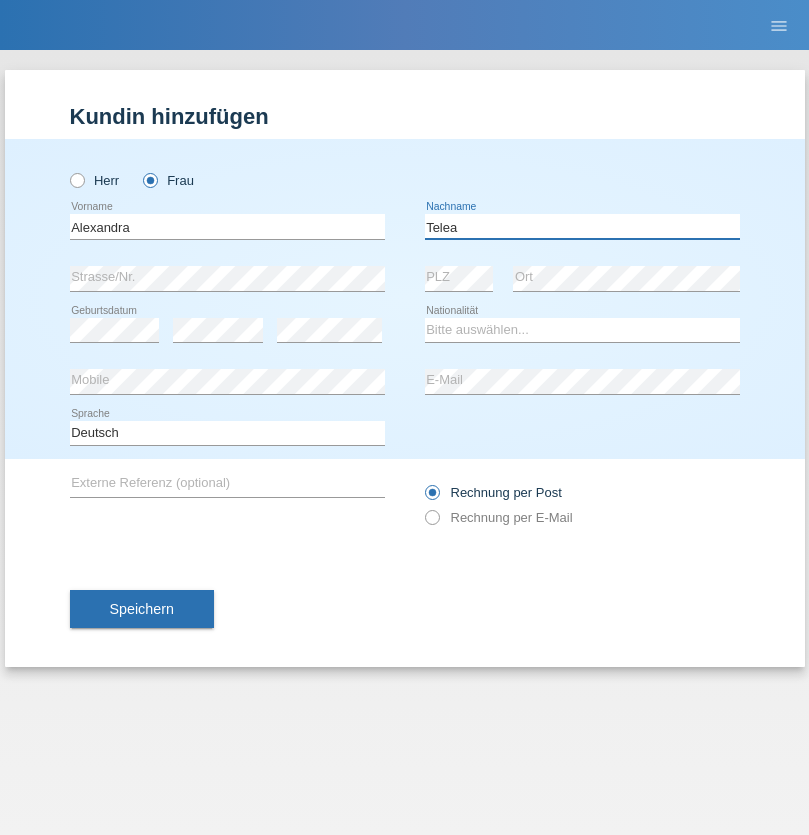 type on "Telea" 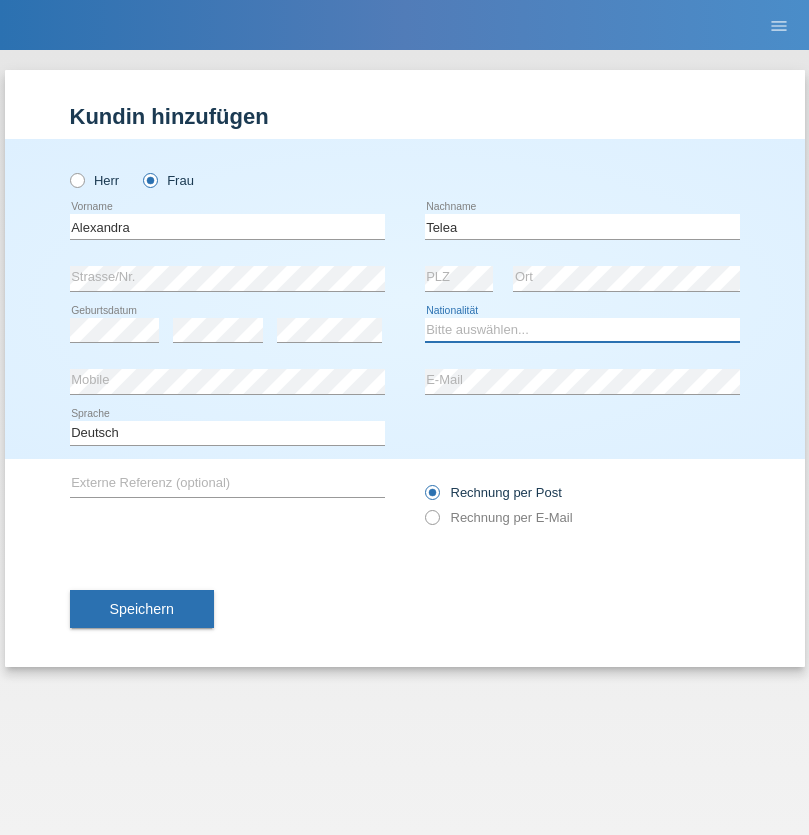 select on "RO" 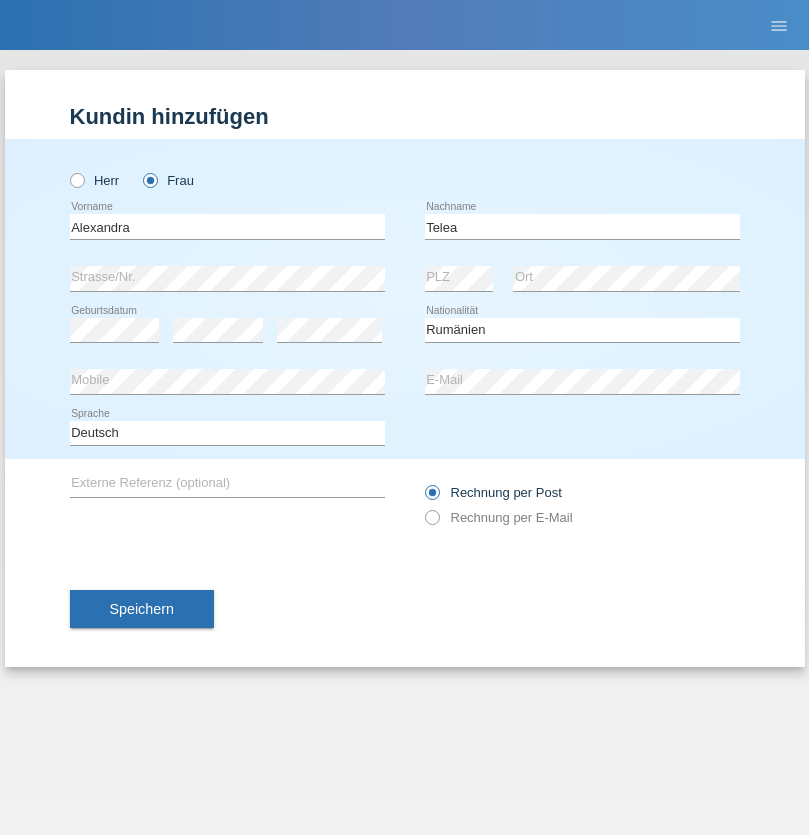 select on "C" 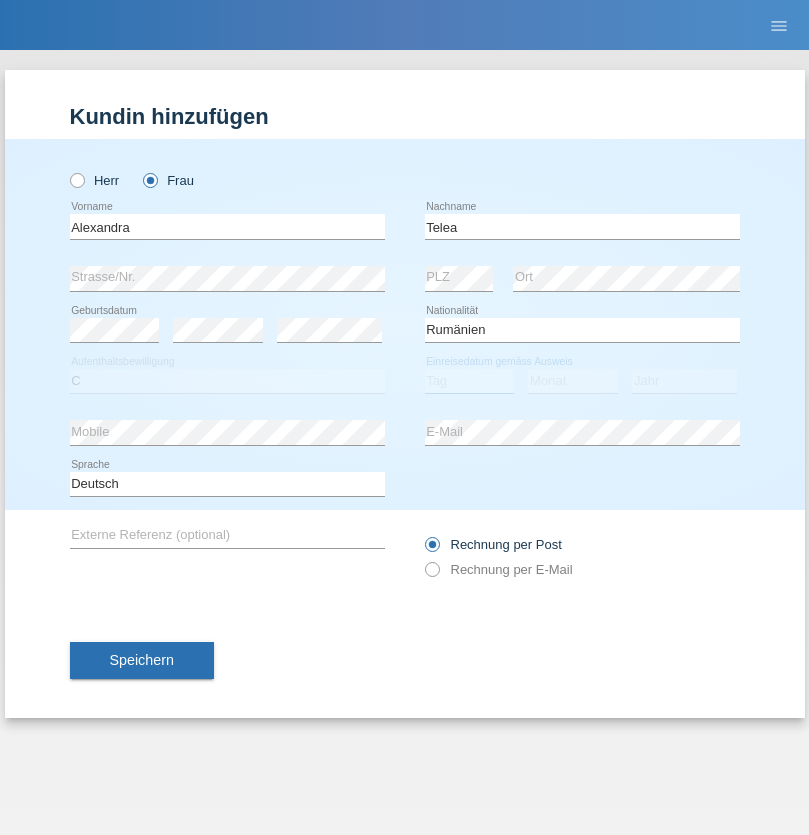 select on "06" 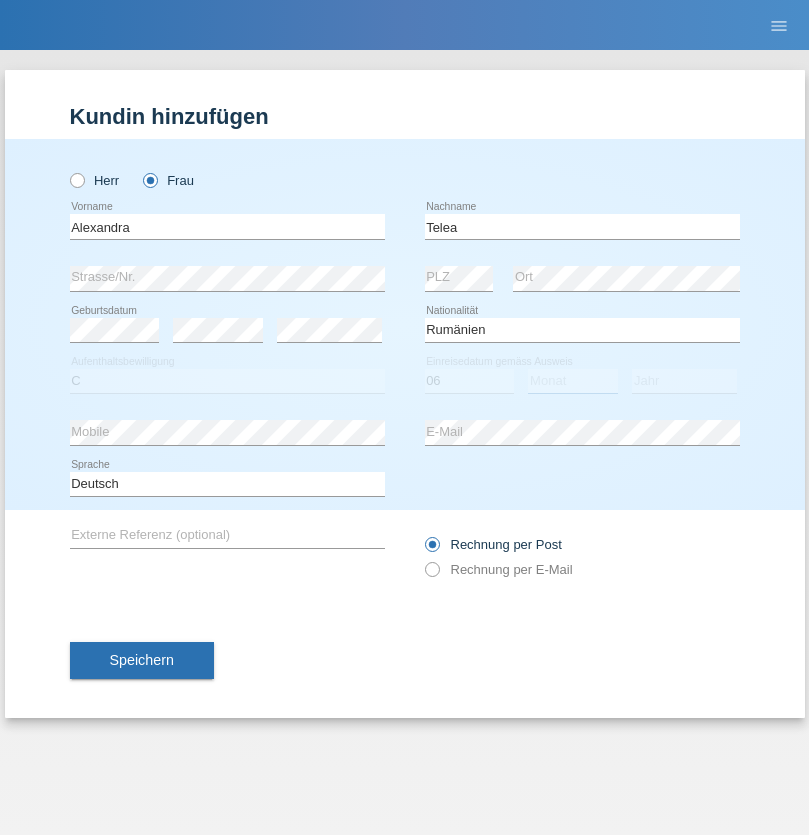 select on "08" 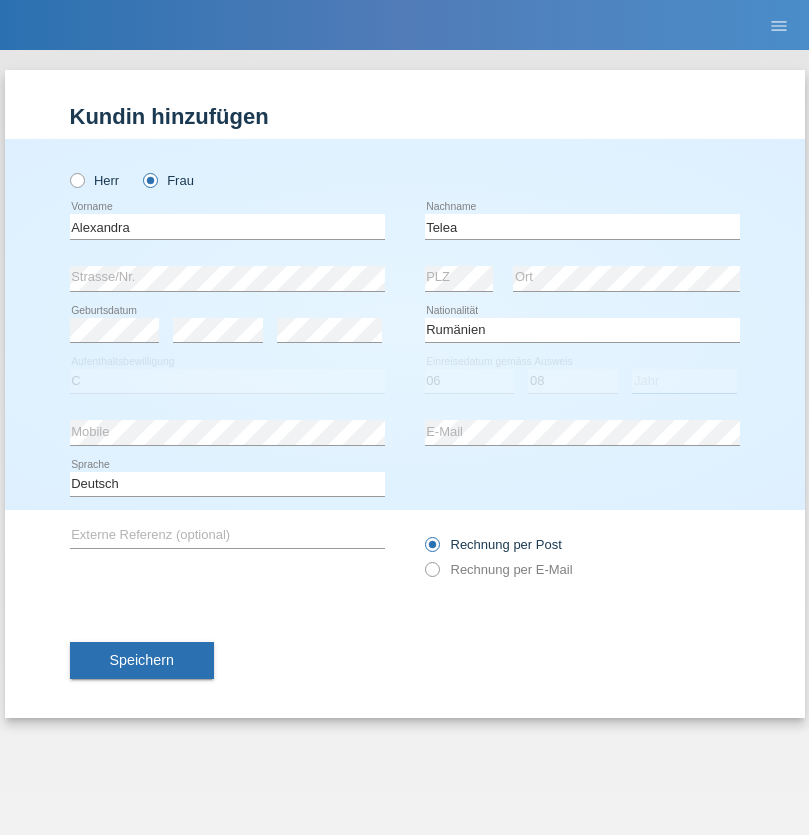 select on "2014" 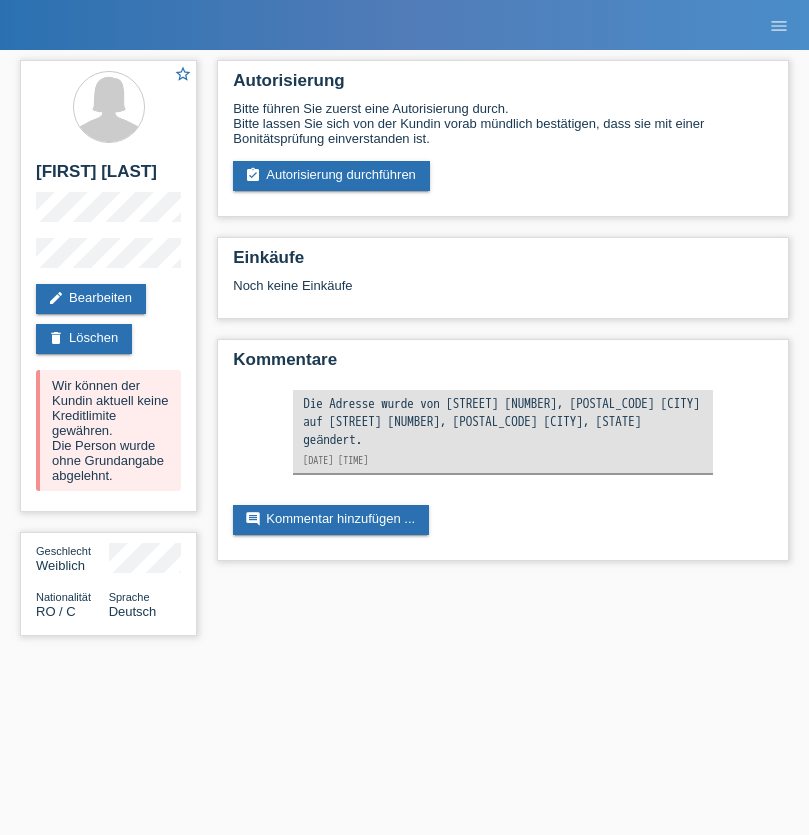 scroll, scrollTop: 0, scrollLeft: 0, axis: both 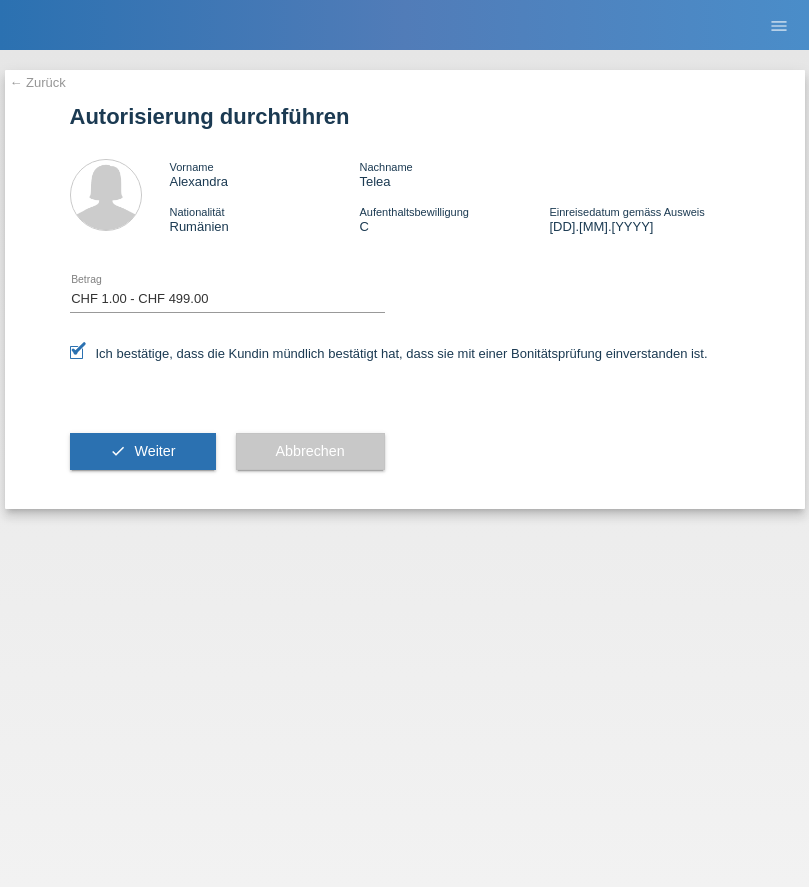 select on "1" 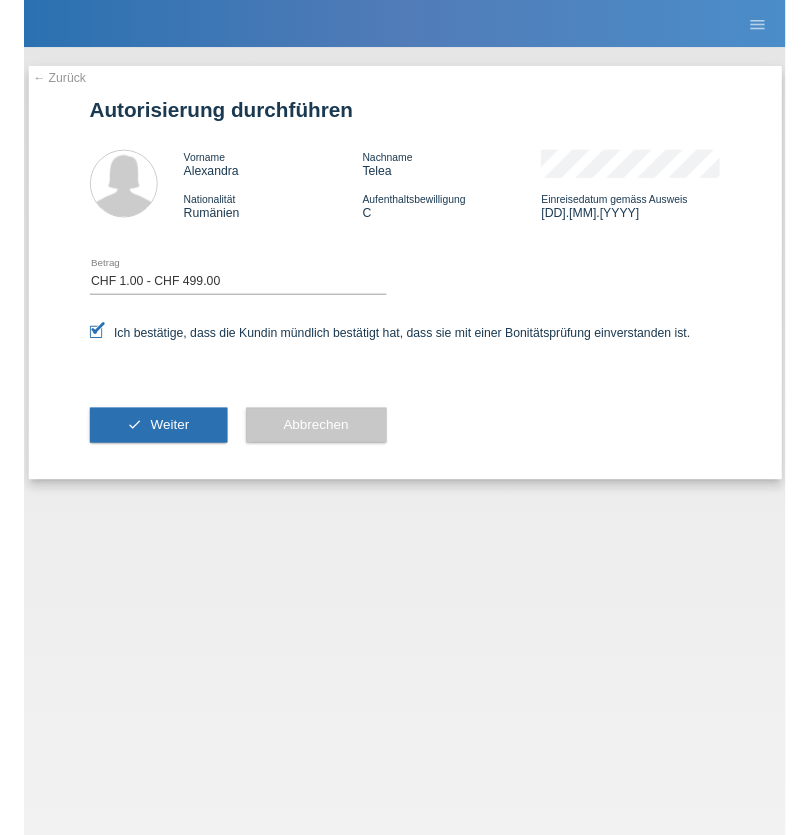 scroll, scrollTop: 0, scrollLeft: 0, axis: both 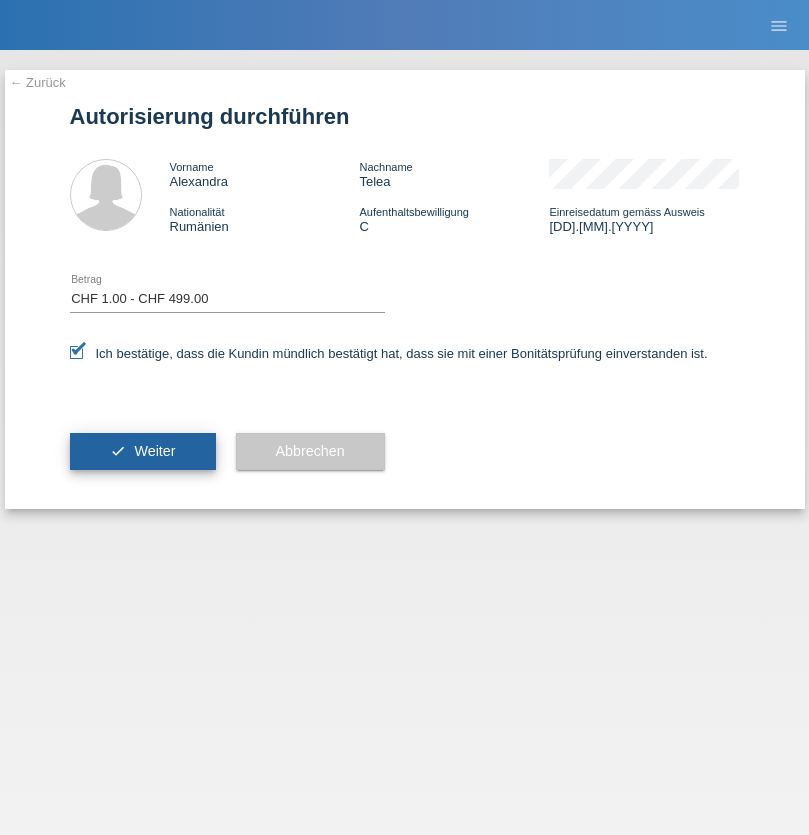 click on "Weiter" at bounding box center (154, 451) 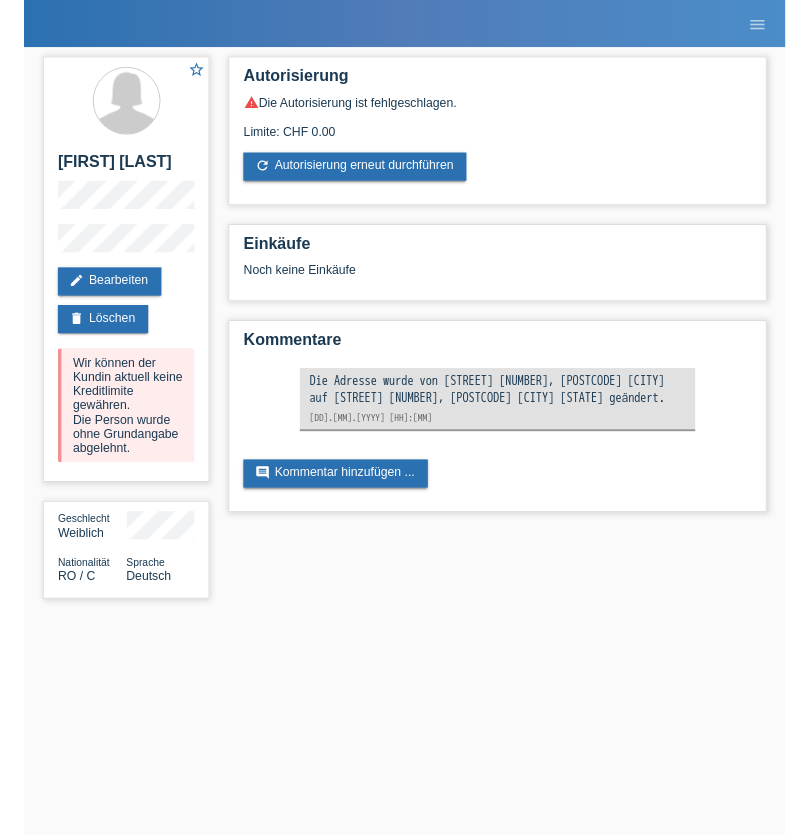 scroll, scrollTop: 0, scrollLeft: 0, axis: both 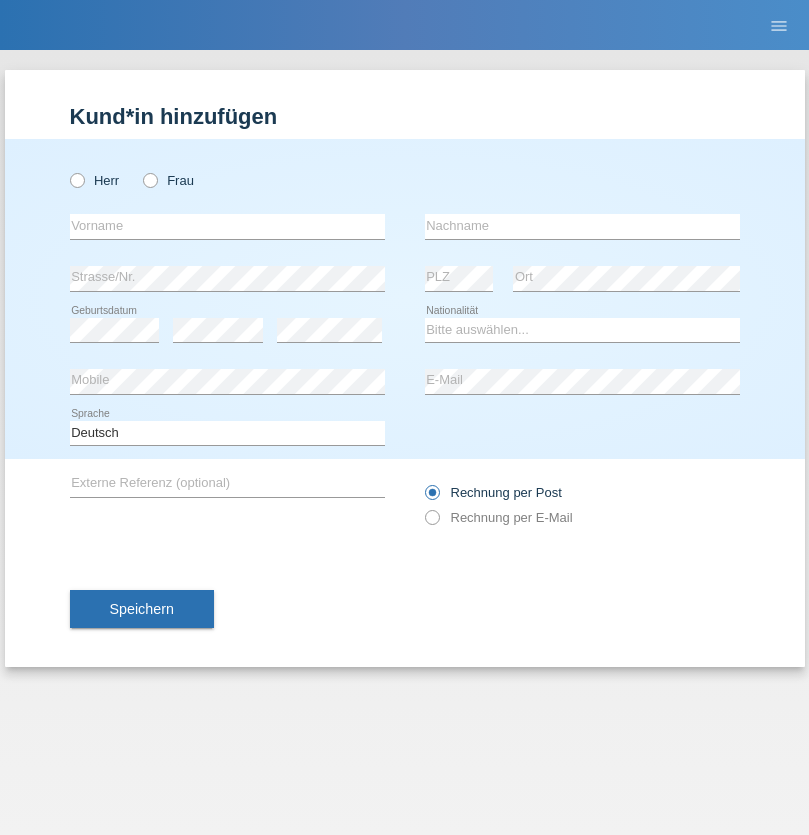 radio on "true" 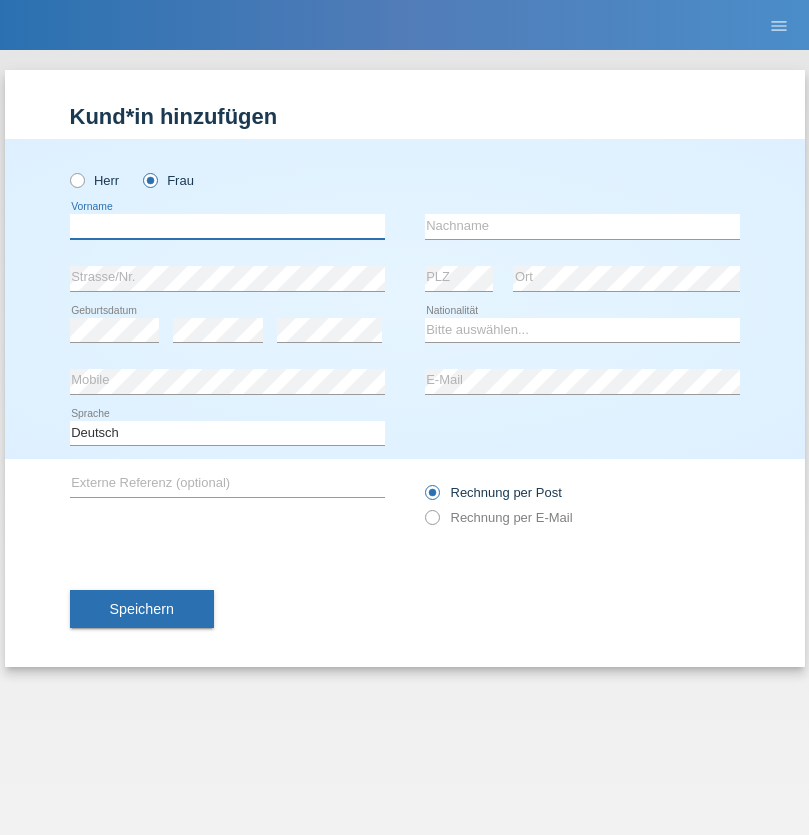 click at bounding box center (227, 226) 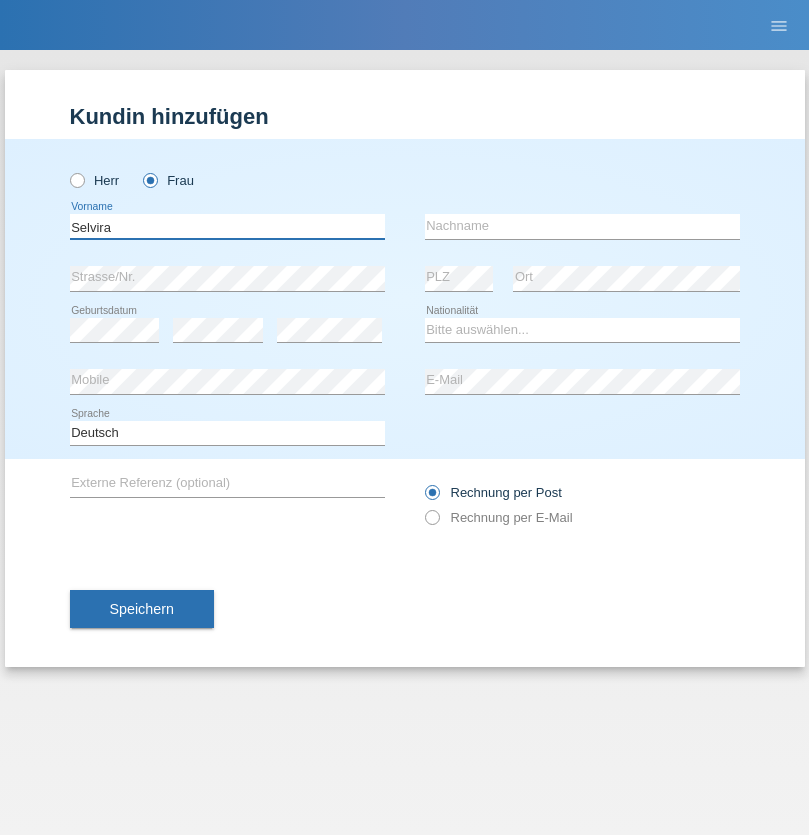 type on "Selvira" 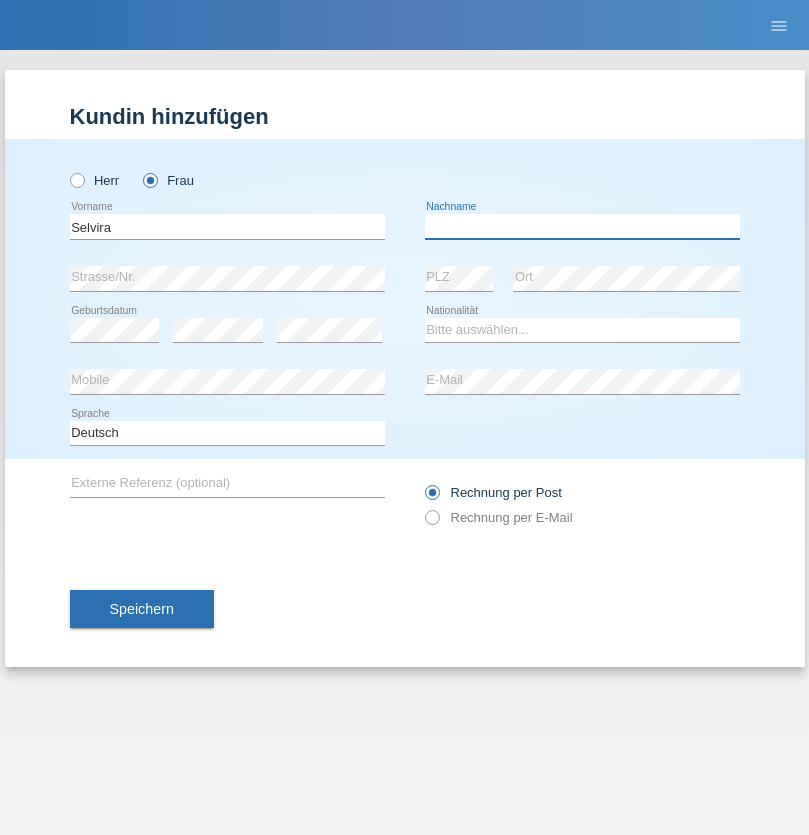 click at bounding box center (582, 226) 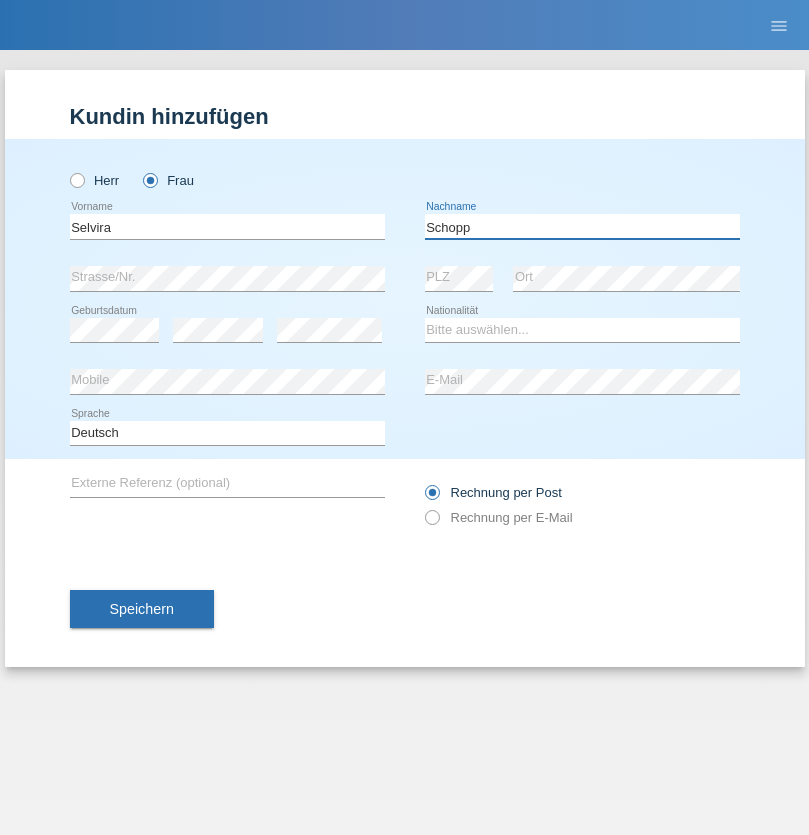 type on "Schopp" 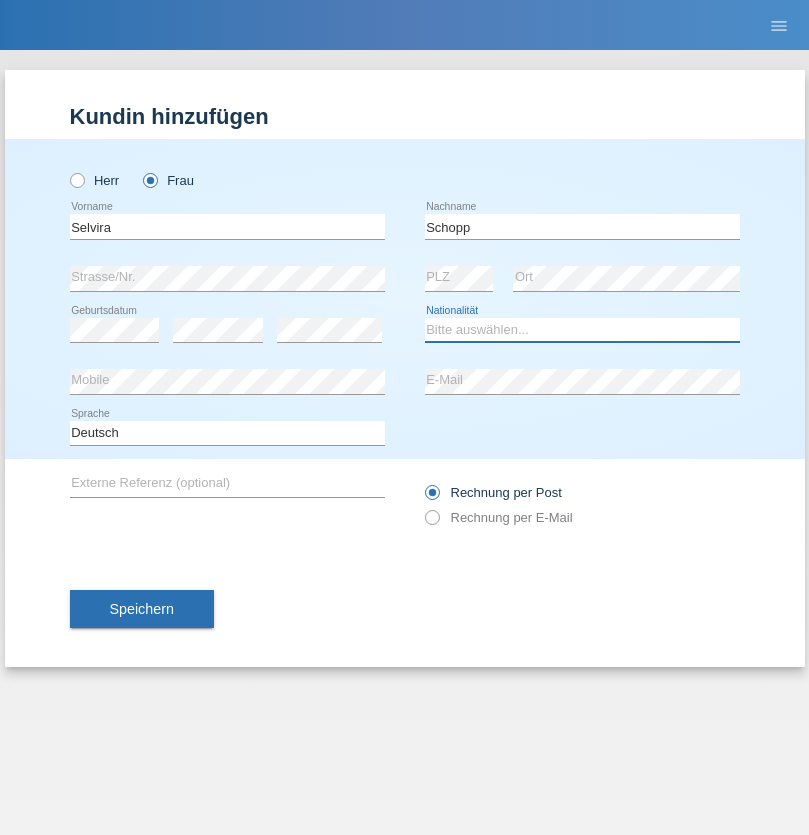 select on "CH" 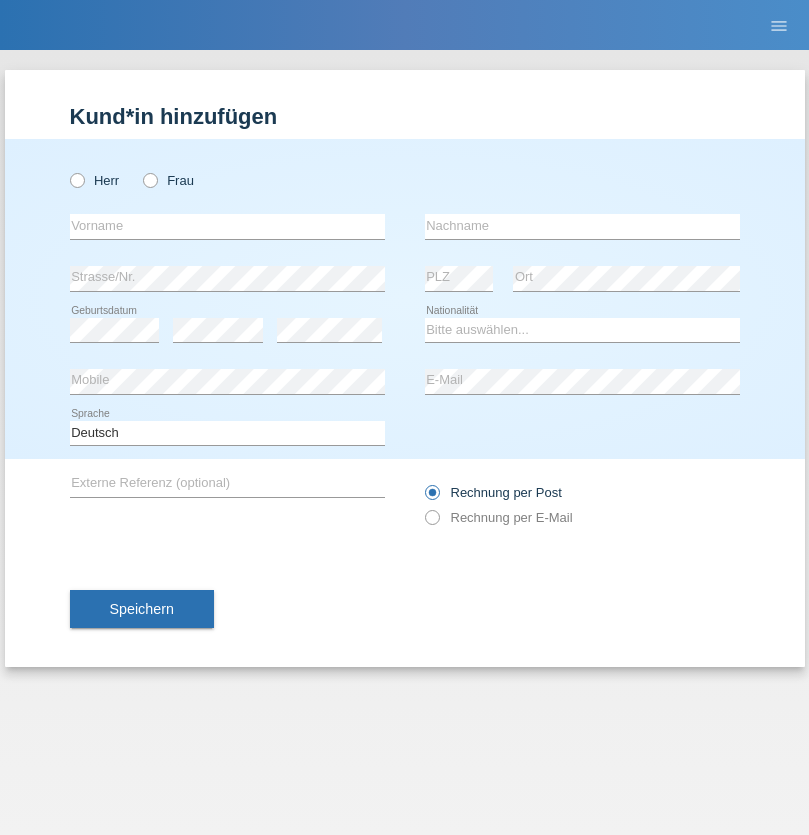 scroll, scrollTop: 0, scrollLeft: 0, axis: both 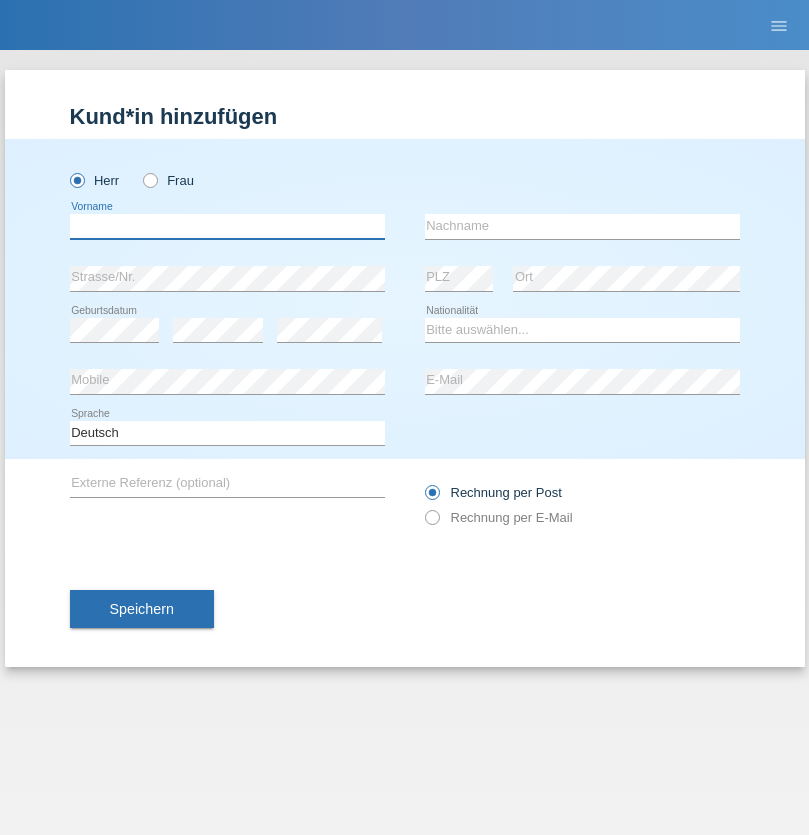 click at bounding box center [227, 226] 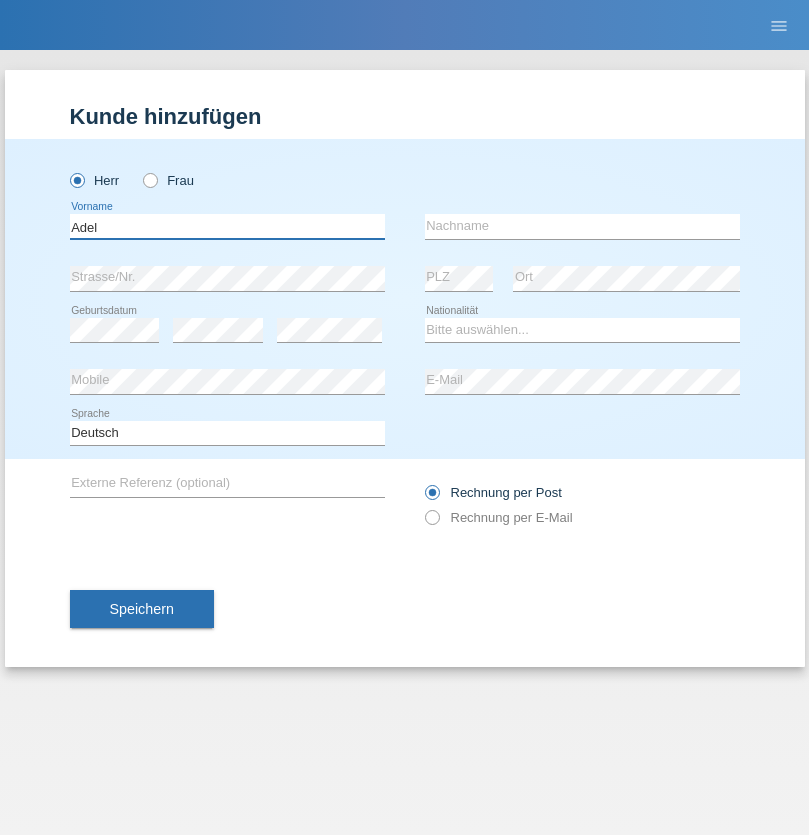 type on "Adel" 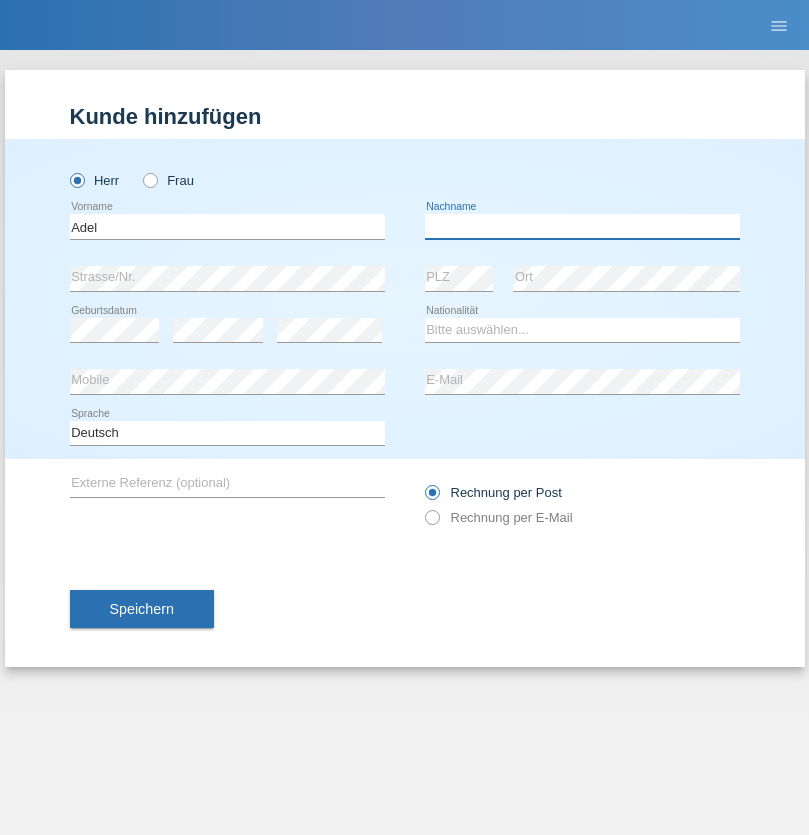 click at bounding box center [582, 226] 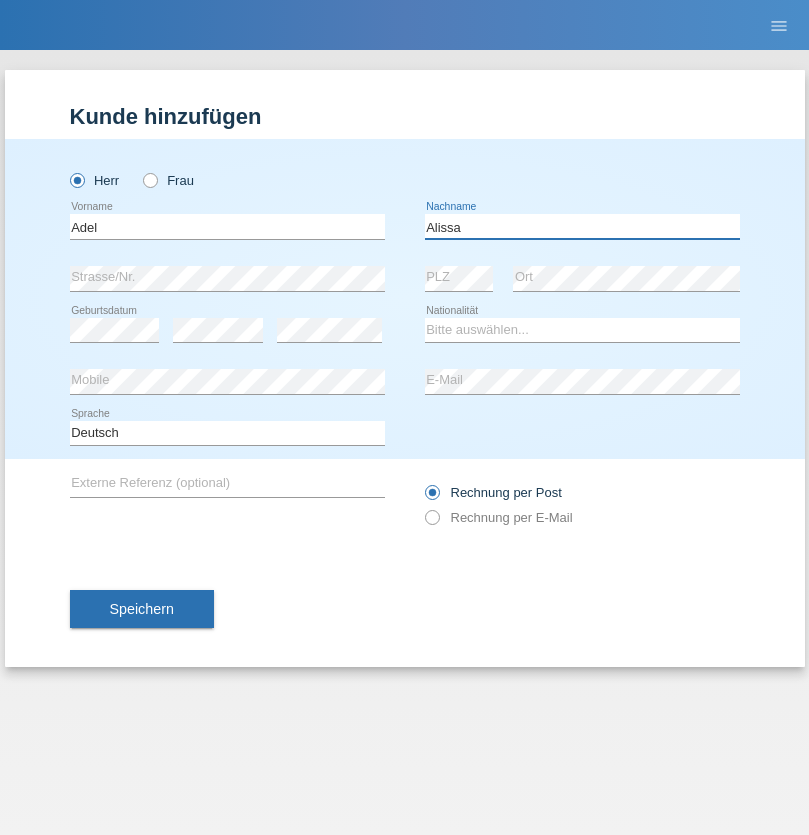 type on "Alissa" 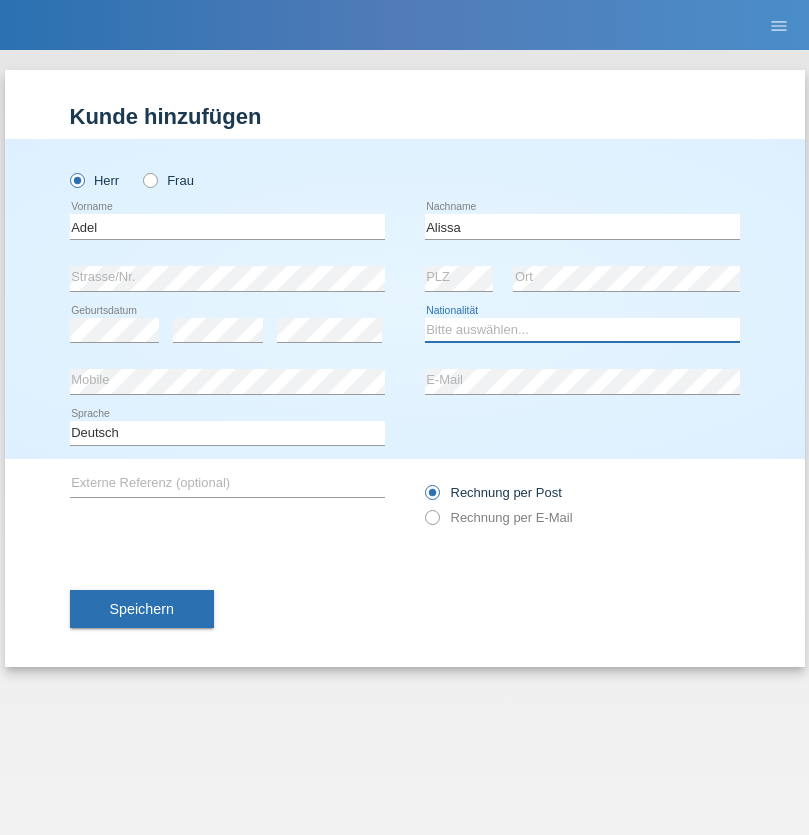select on "SY" 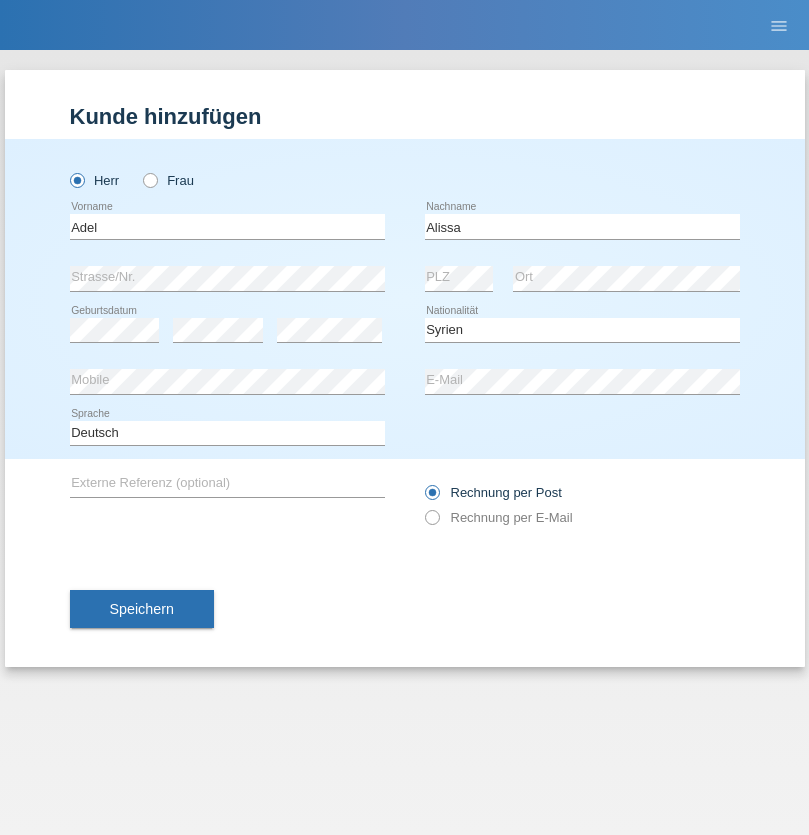 select on "C" 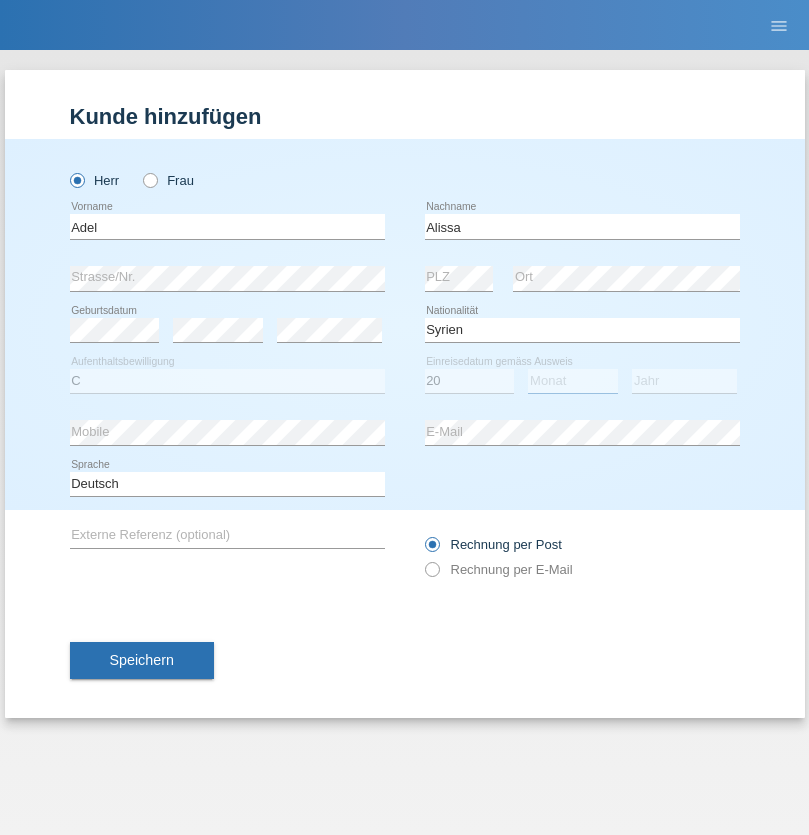 select on "09" 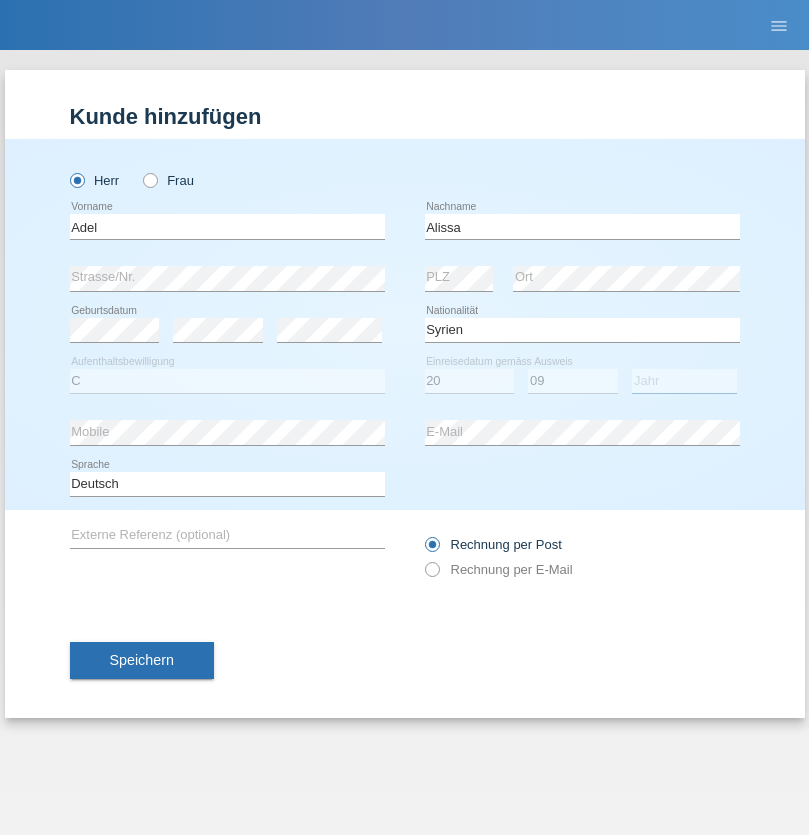 select on "2018" 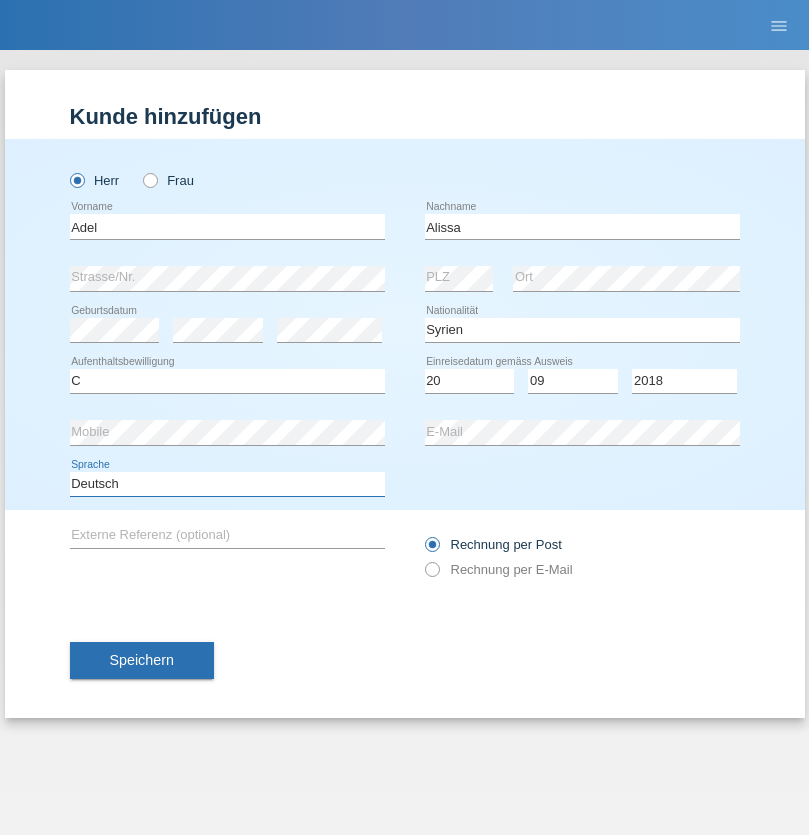select on "en" 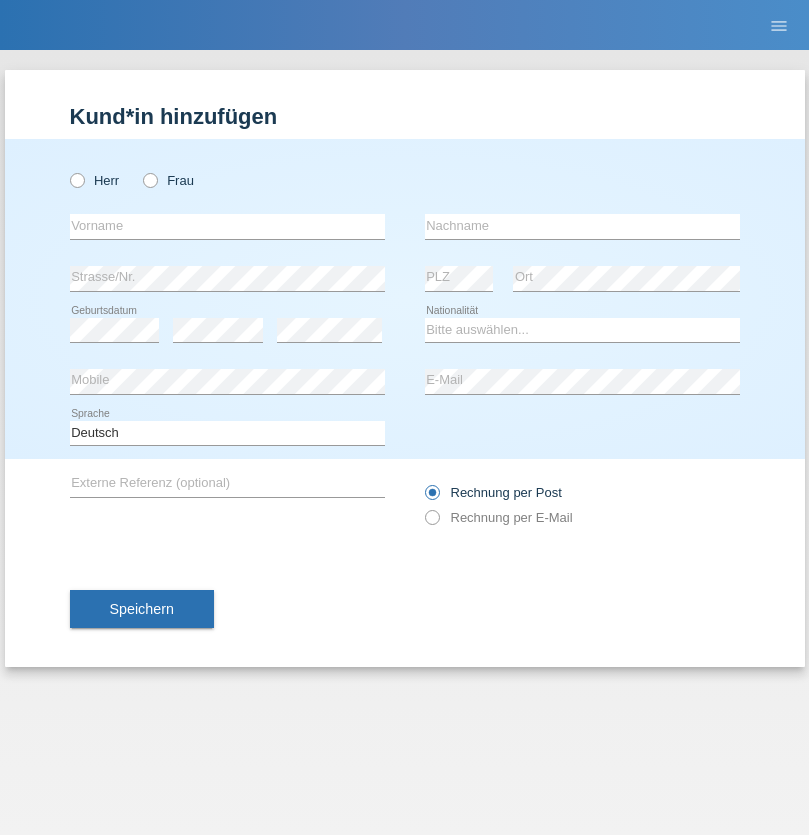 scroll, scrollTop: 0, scrollLeft: 0, axis: both 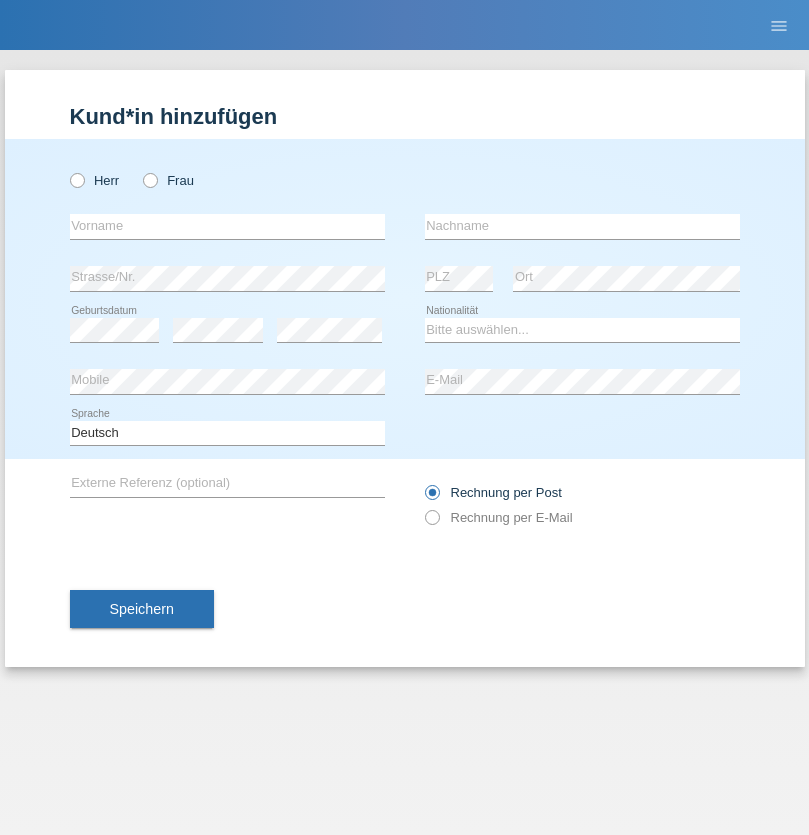 radio on "true" 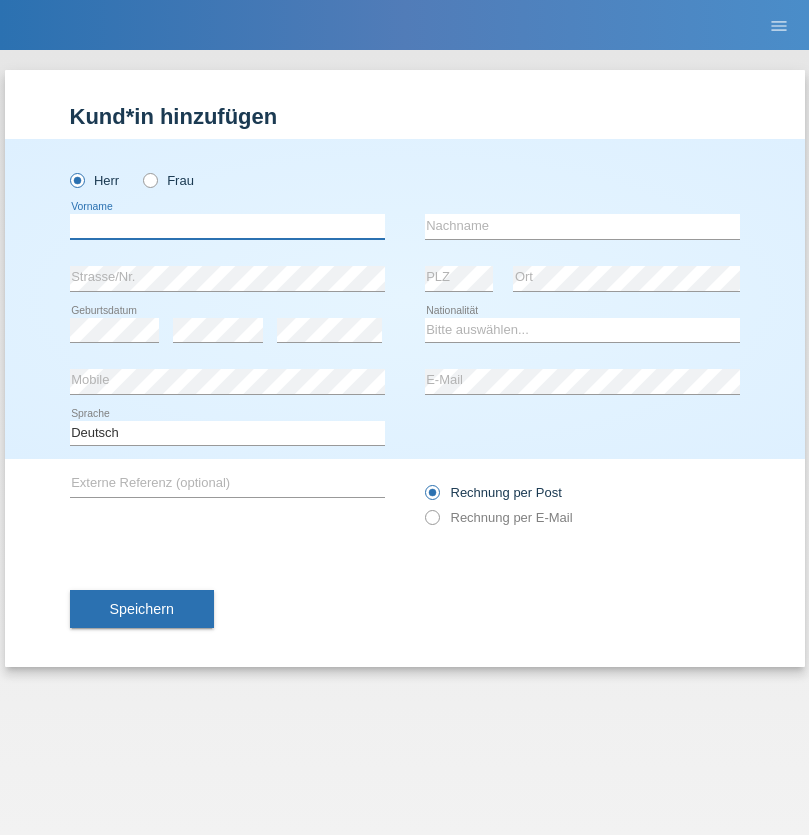 click at bounding box center [227, 226] 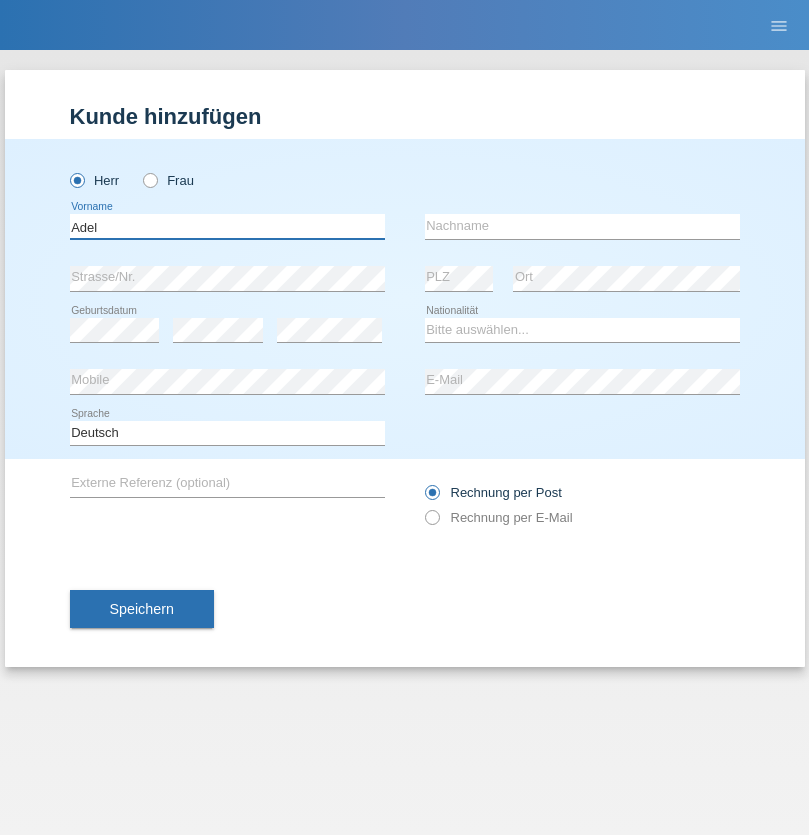 type on "Adel" 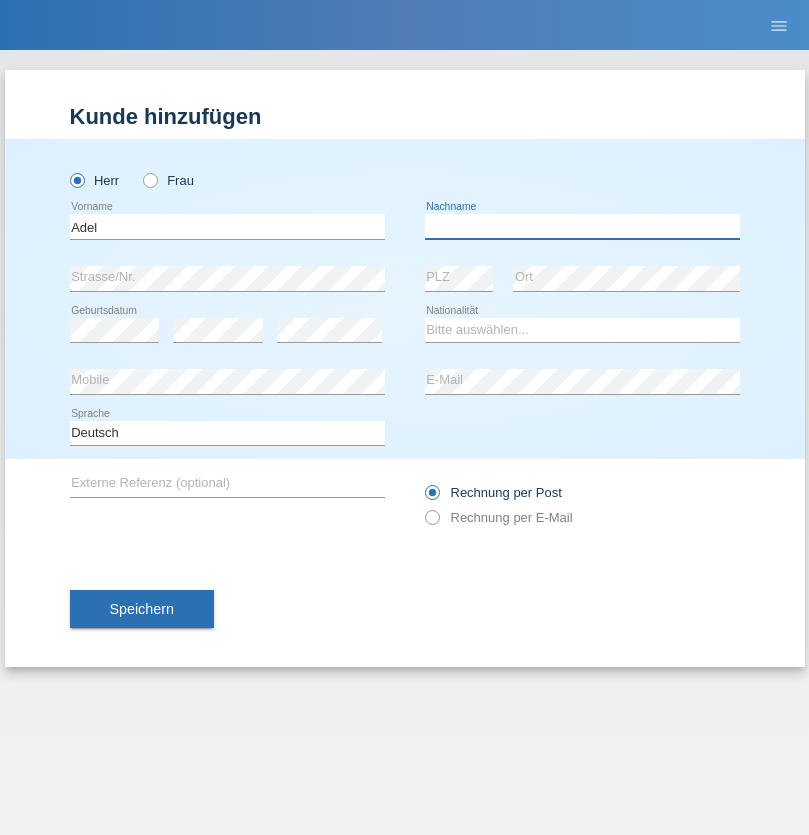 click at bounding box center (582, 226) 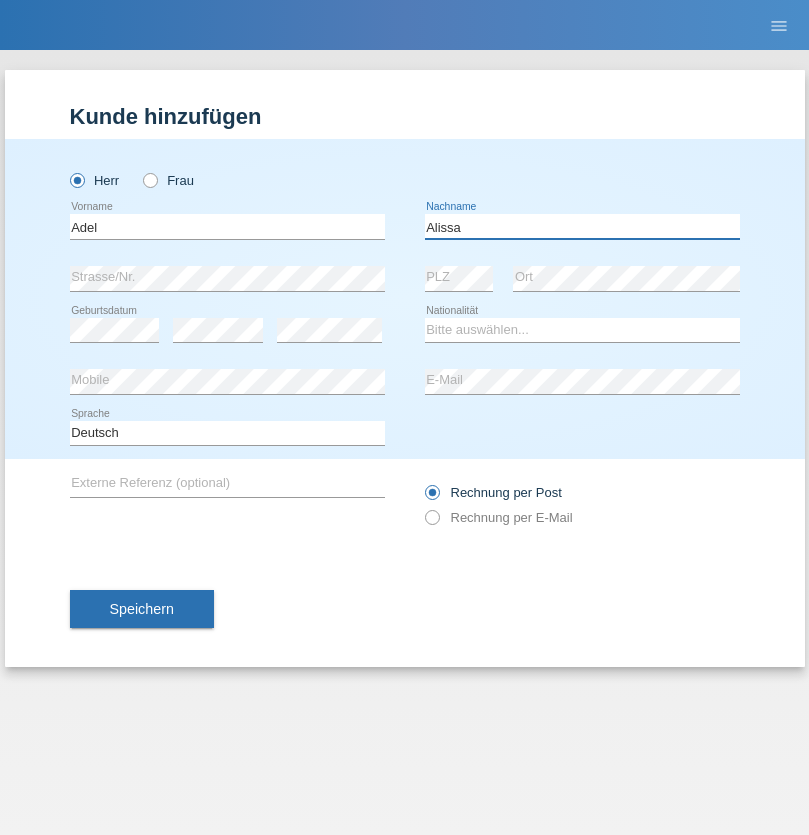 type on "Alissa" 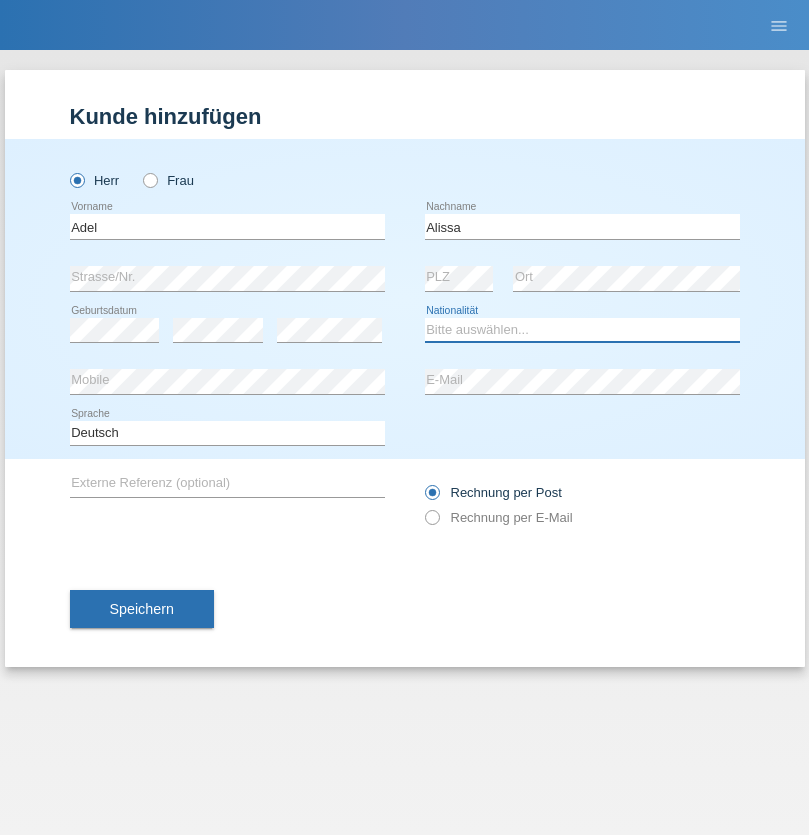 select on "SY" 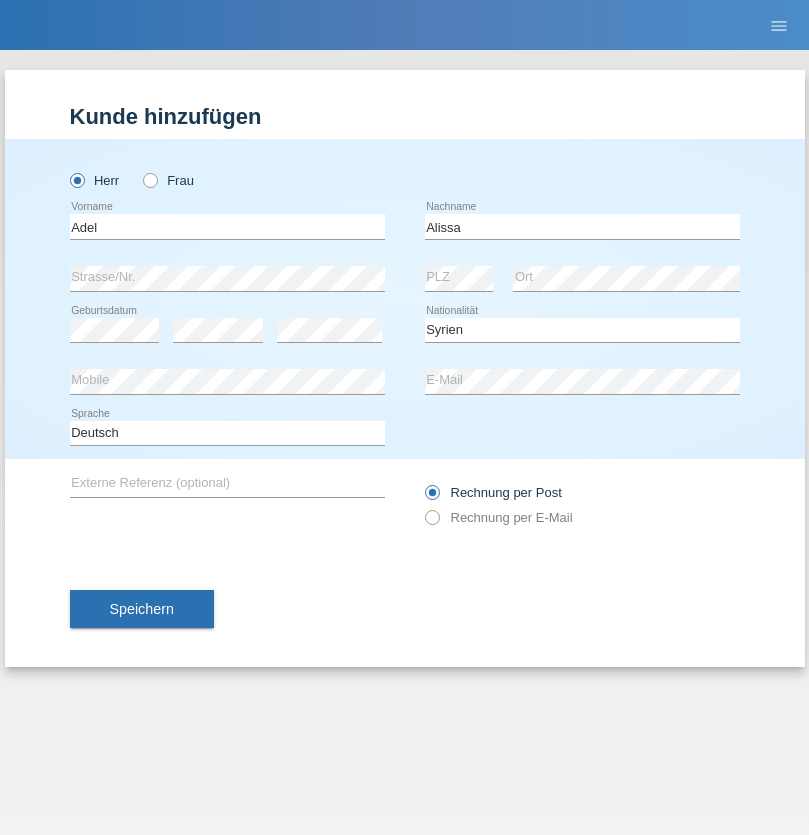 select on "C" 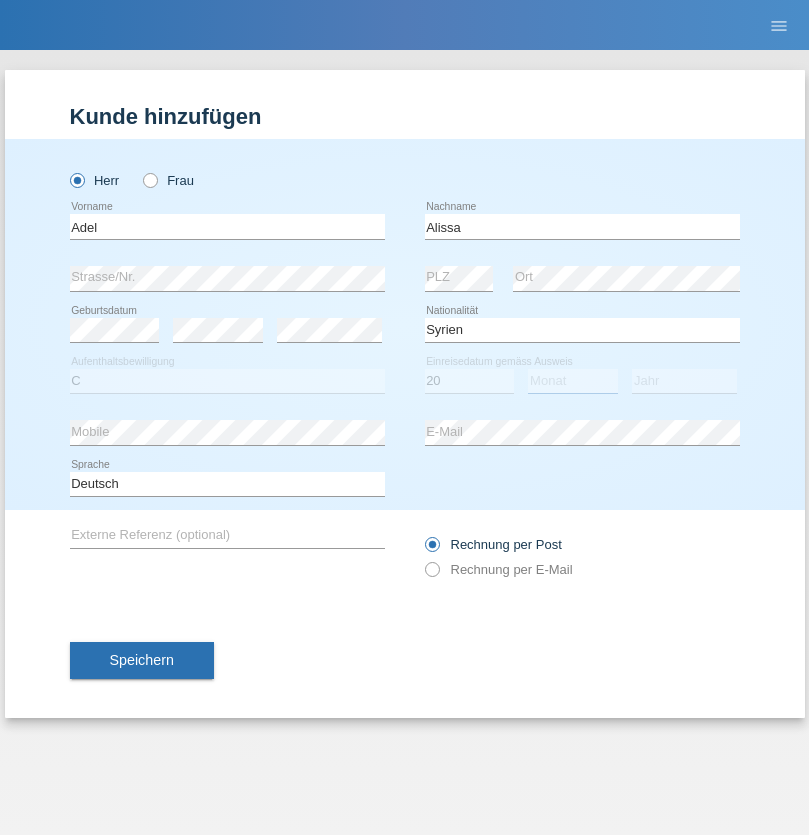 select on "09" 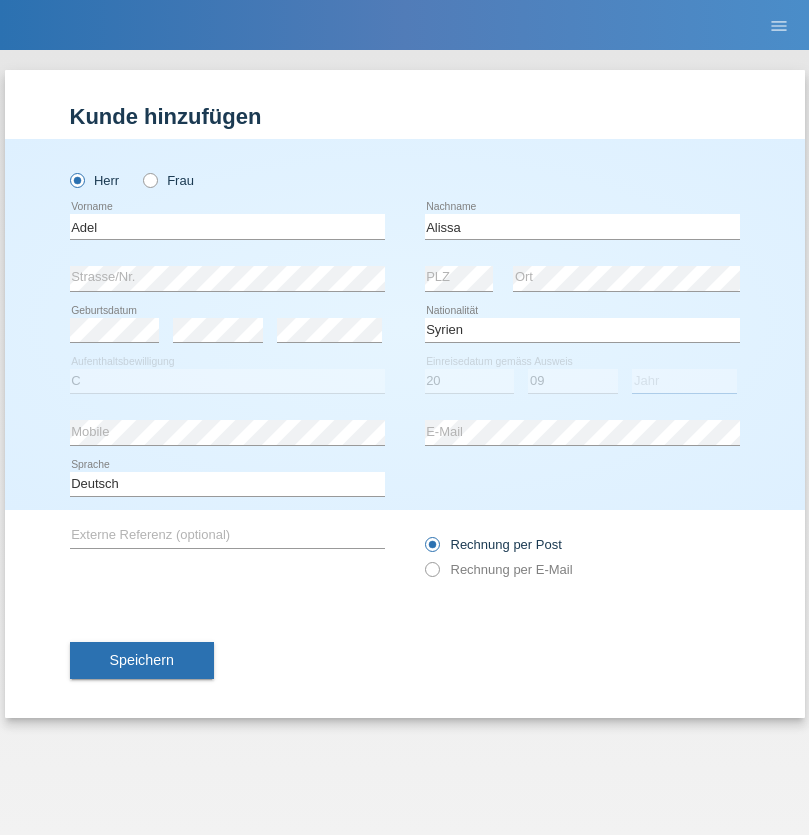 select on "2018" 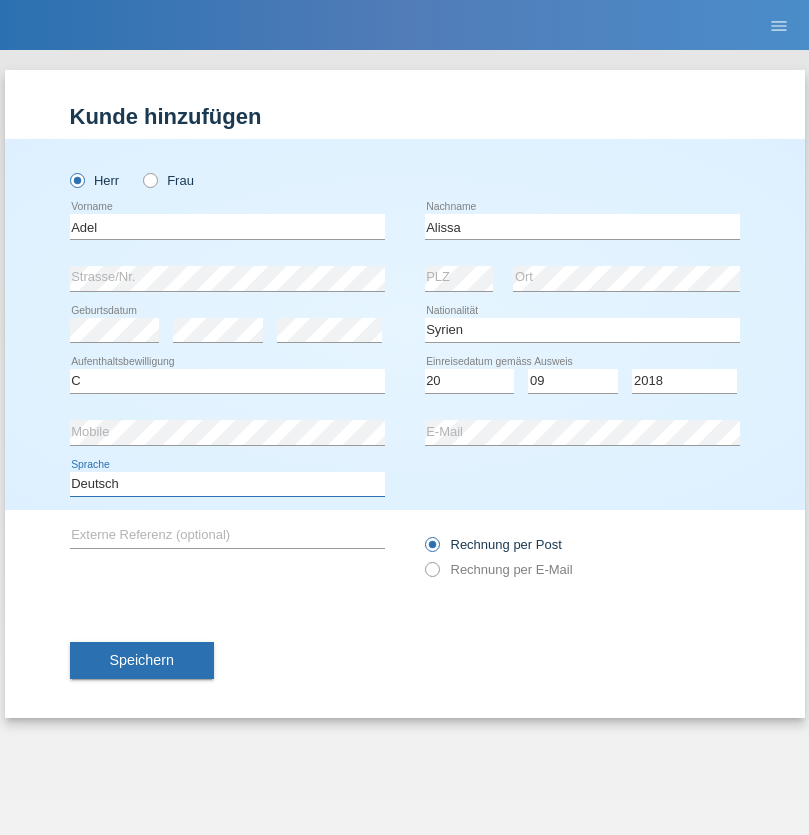 select on "en" 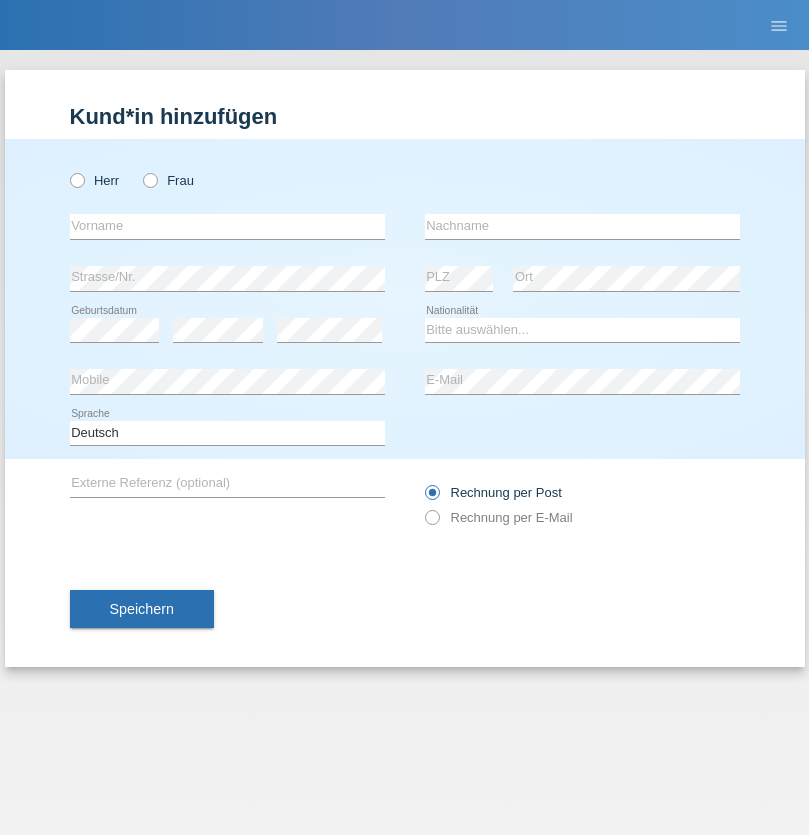 scroll, scrollTop: 0, scrollLeft: 0, axis: both 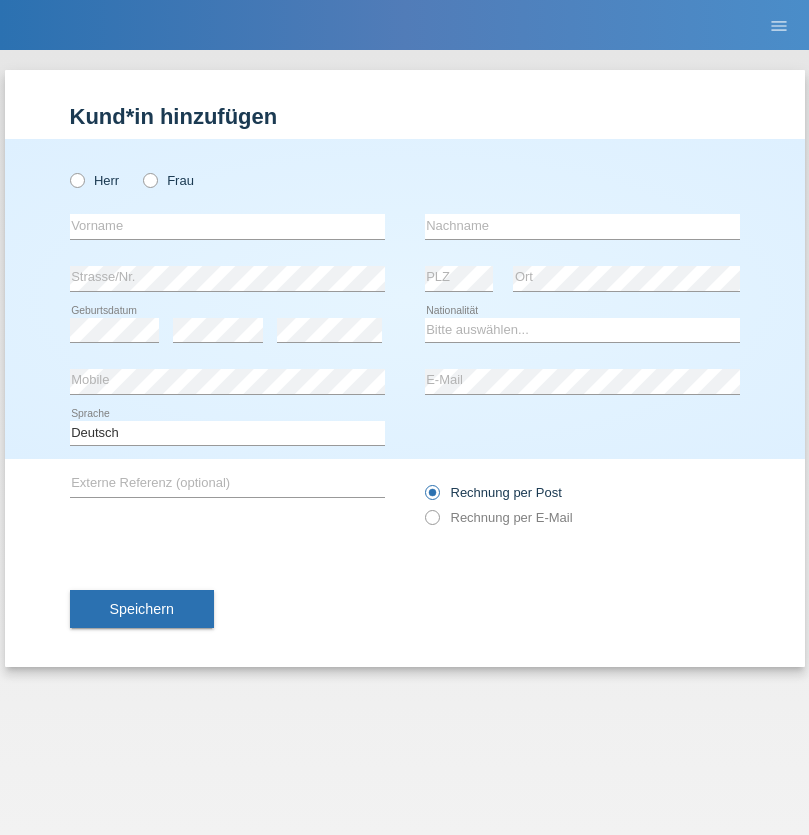 radio on "true" 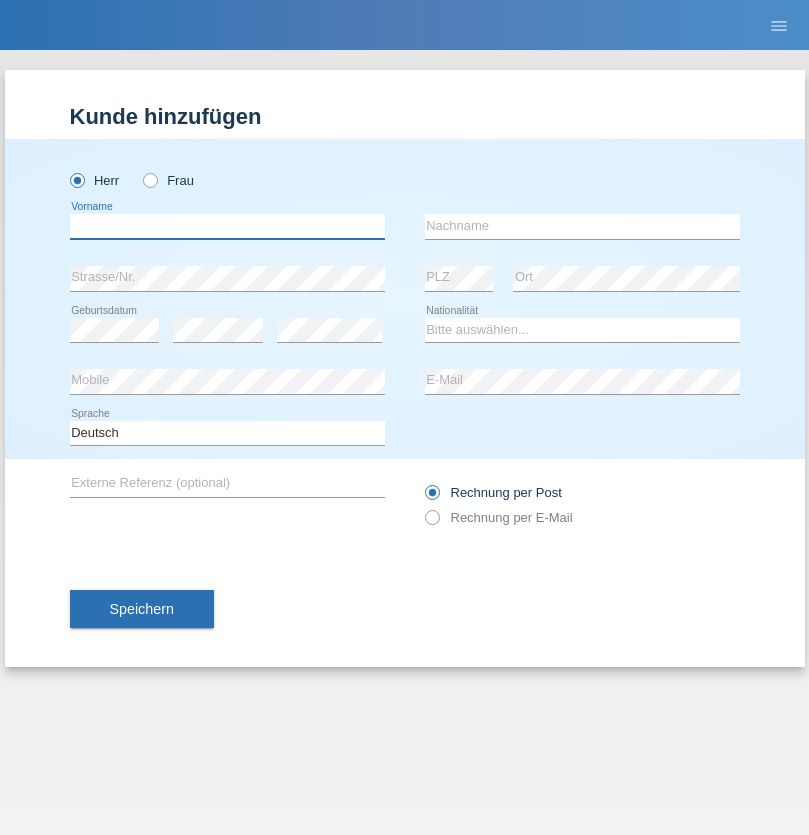 click at bounding box center [227, 226] 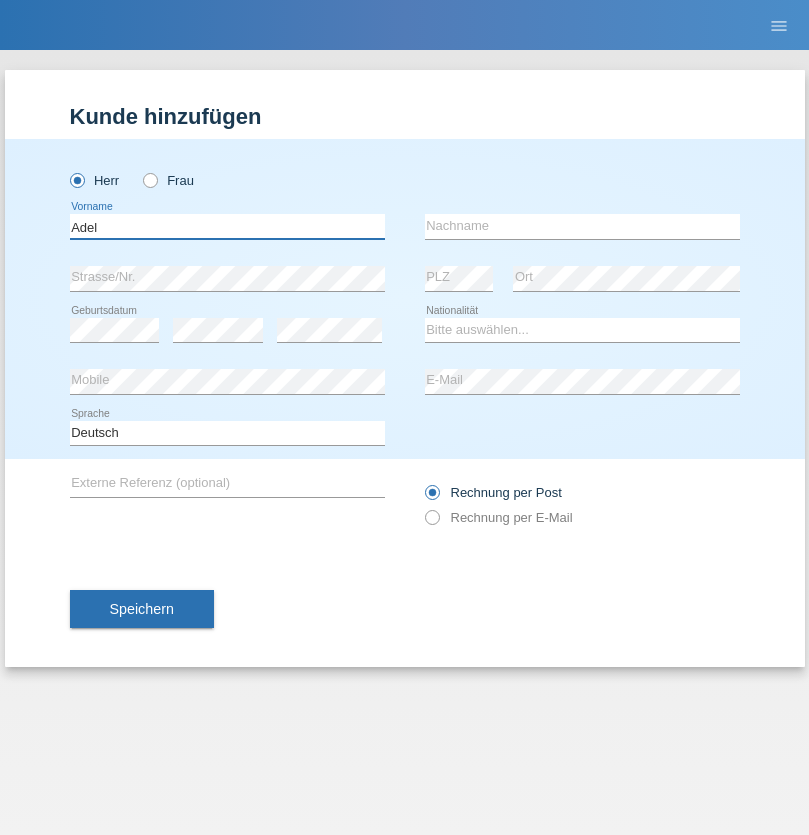 type on "Adel" 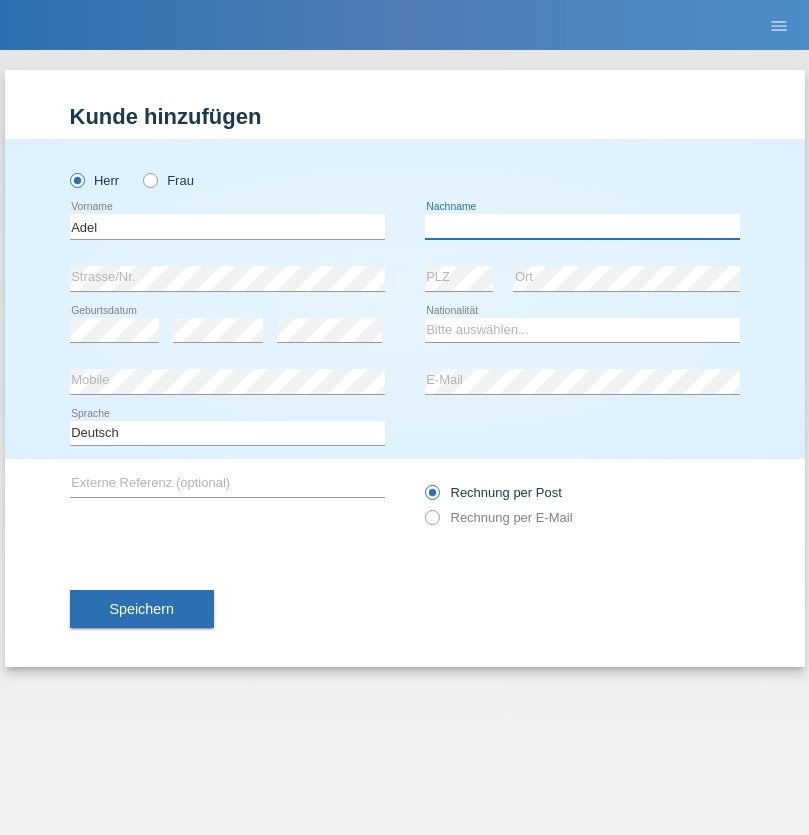 click at bounding box center [582, 226] 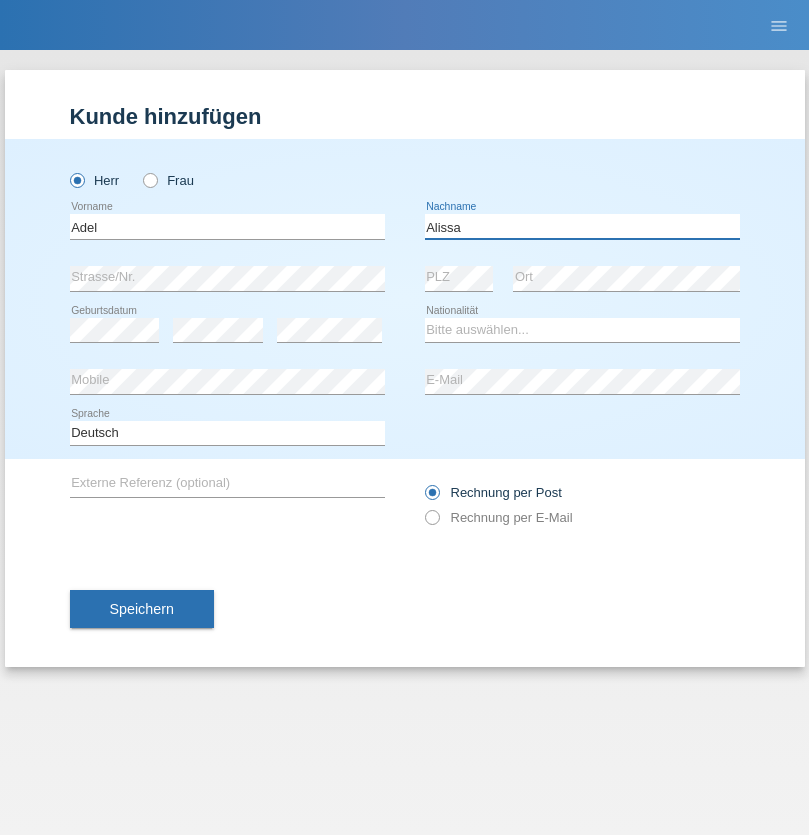 type on "Alissa" 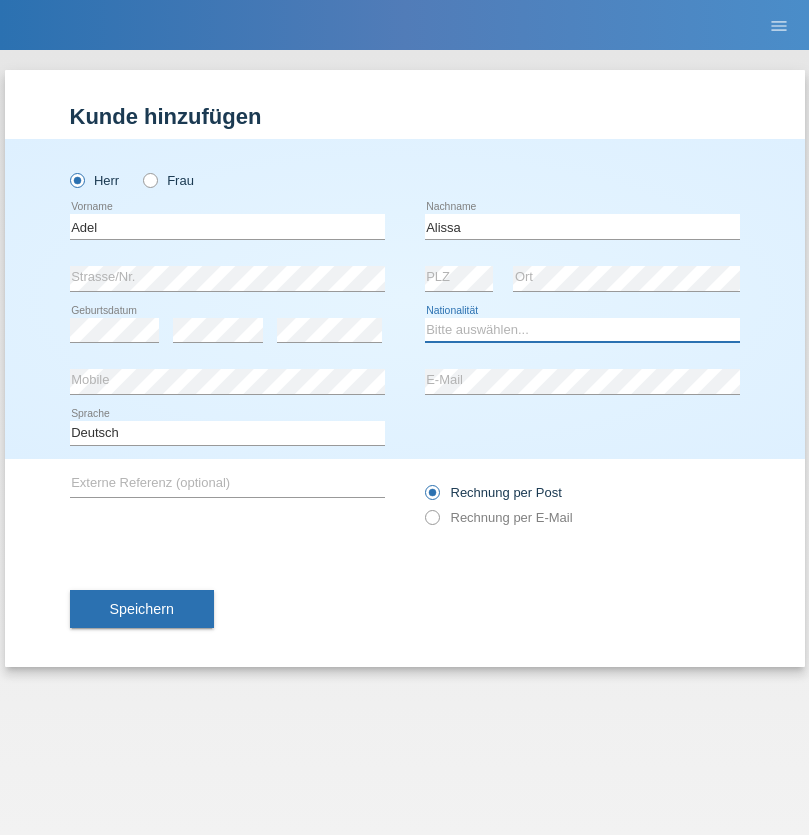 select on "SY" 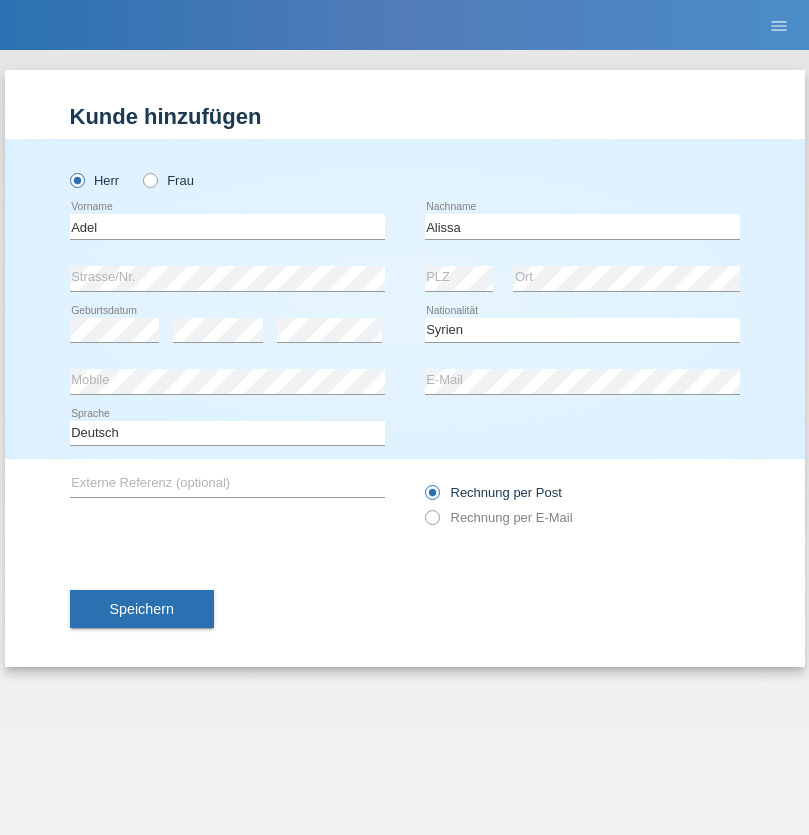 select on "C" 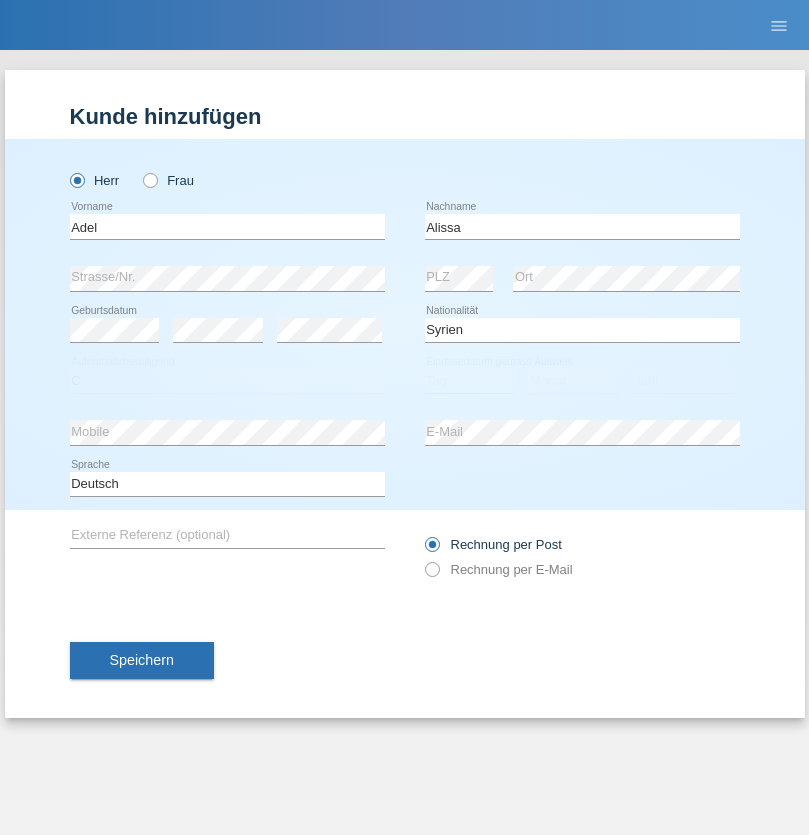 select on "20" 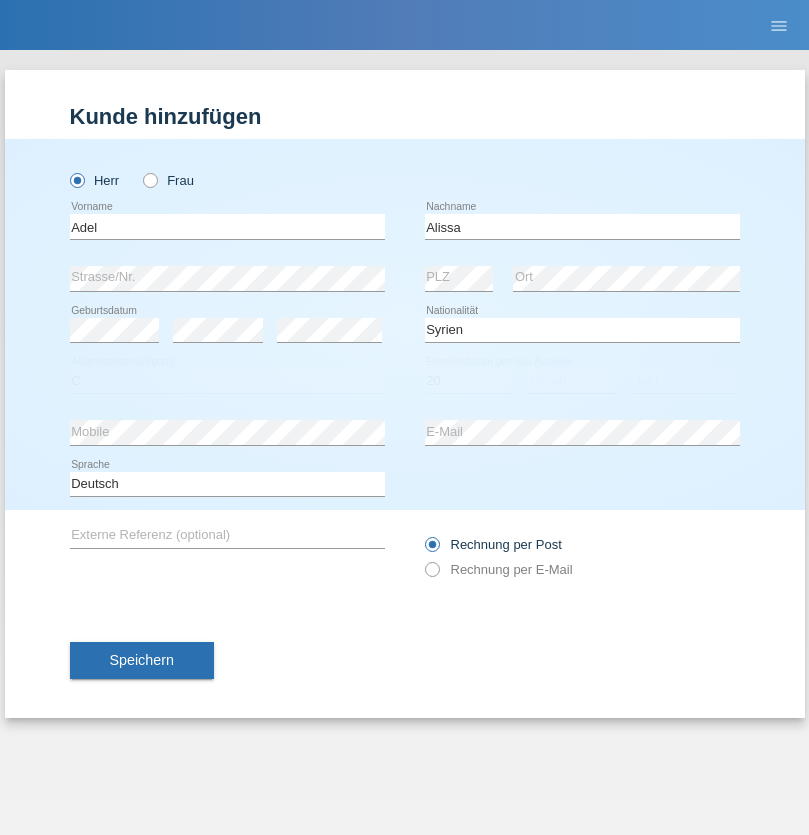 select on "09" 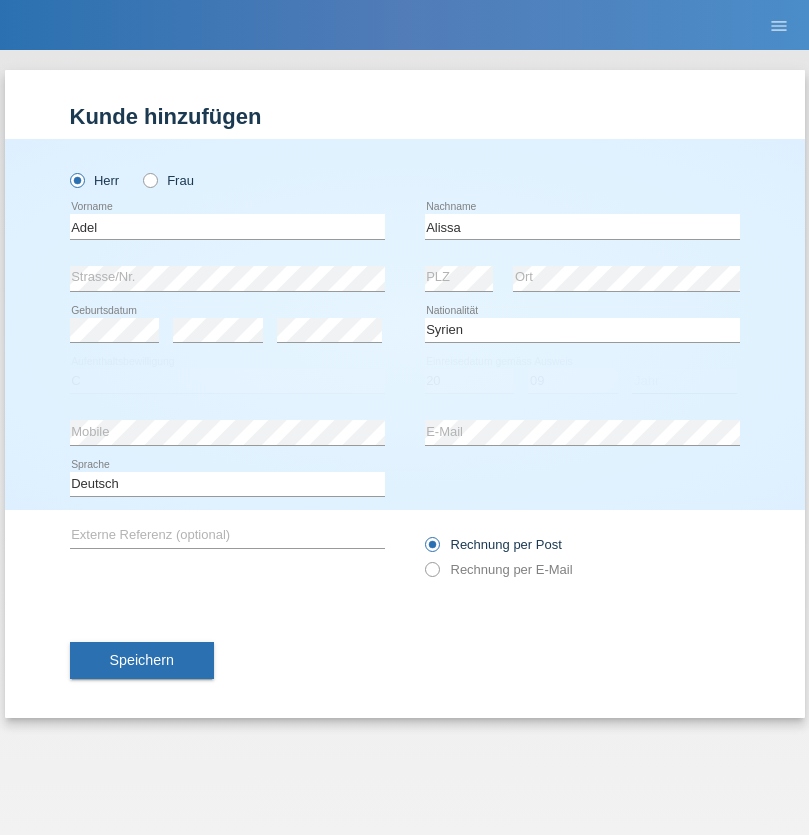 select on "2018" 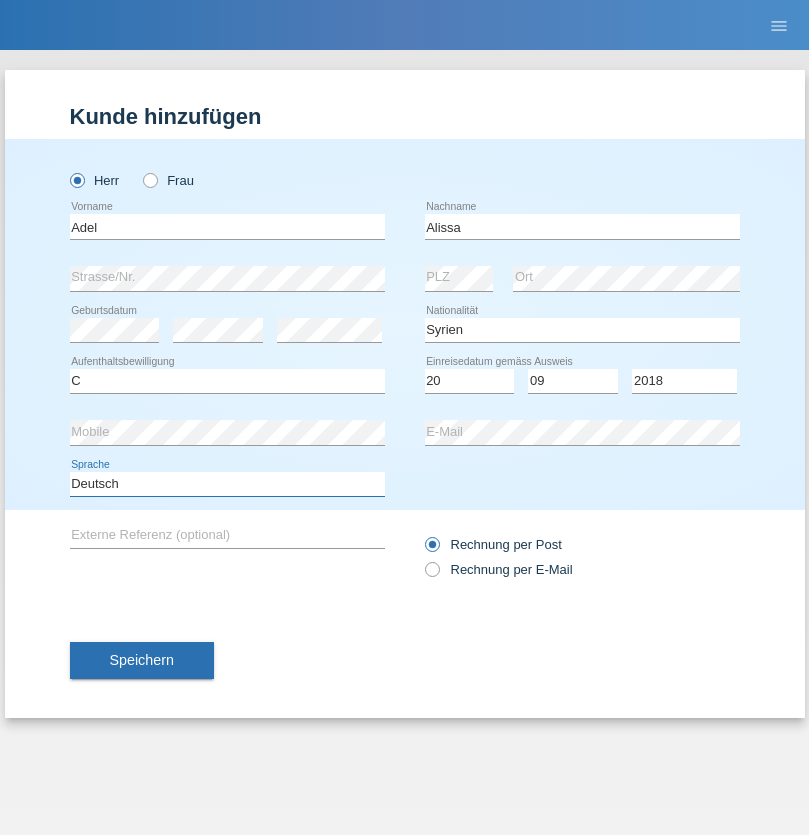select on "en" 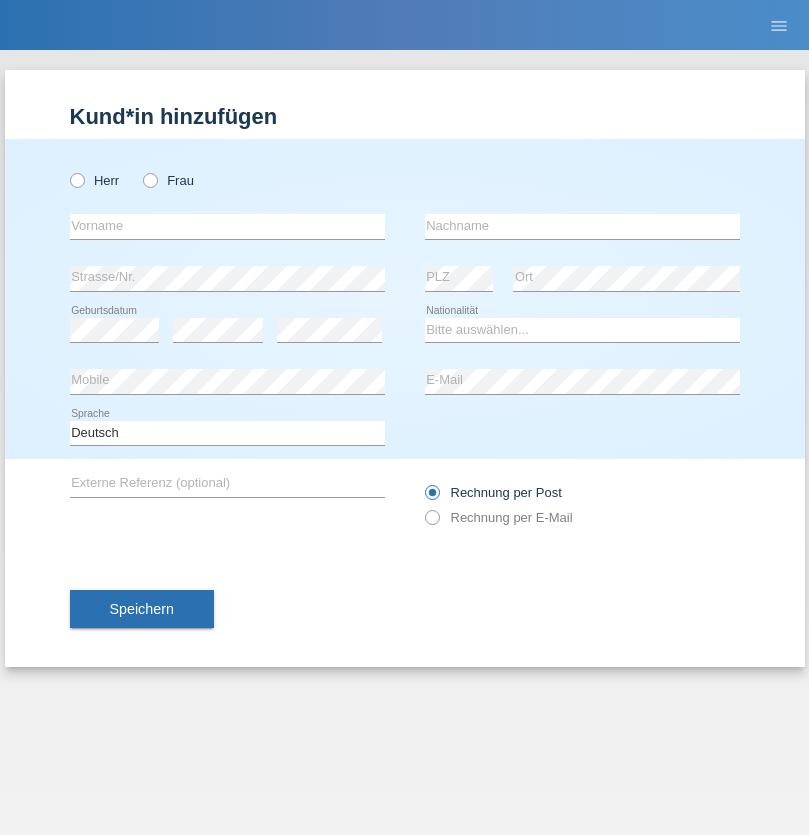 scroll, scrollTop: 0, scrollLeft: 0, axis: both 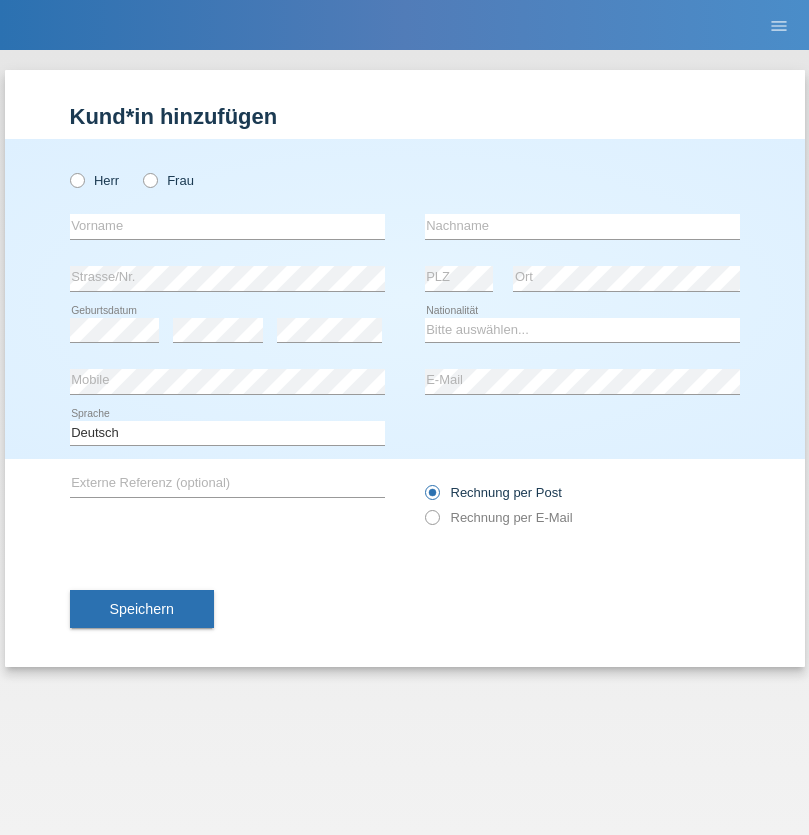 radio on "true" 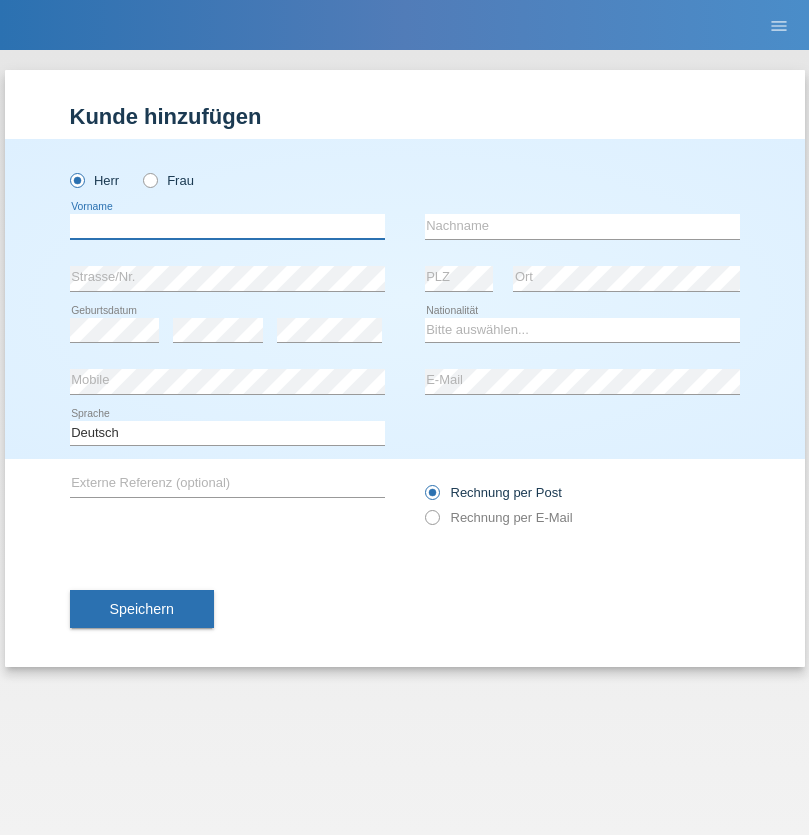 click at bounding box center (227, 226) 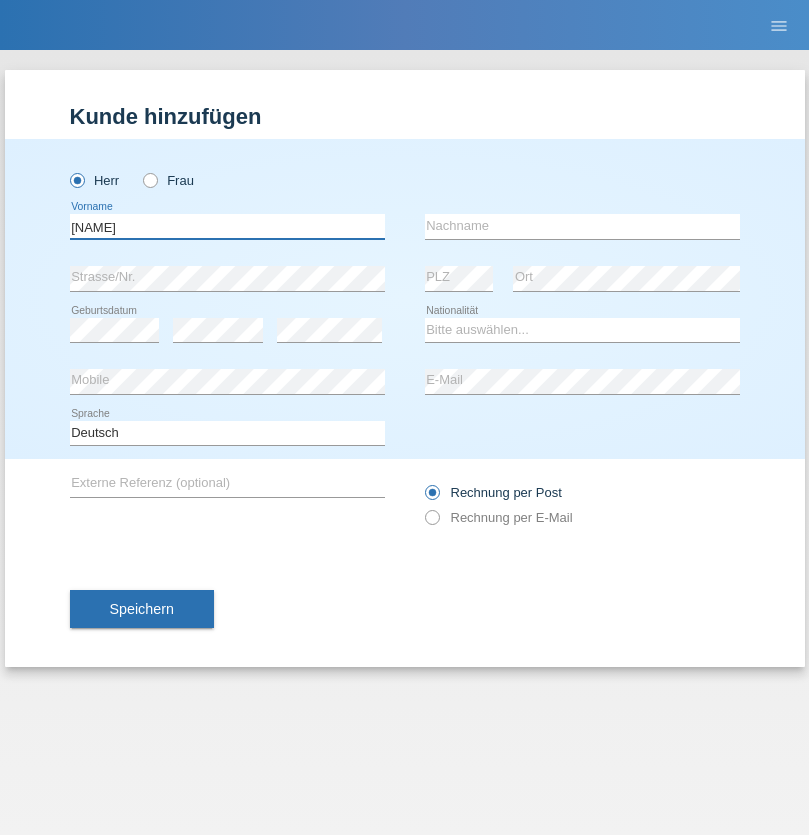 type on "Manoah" 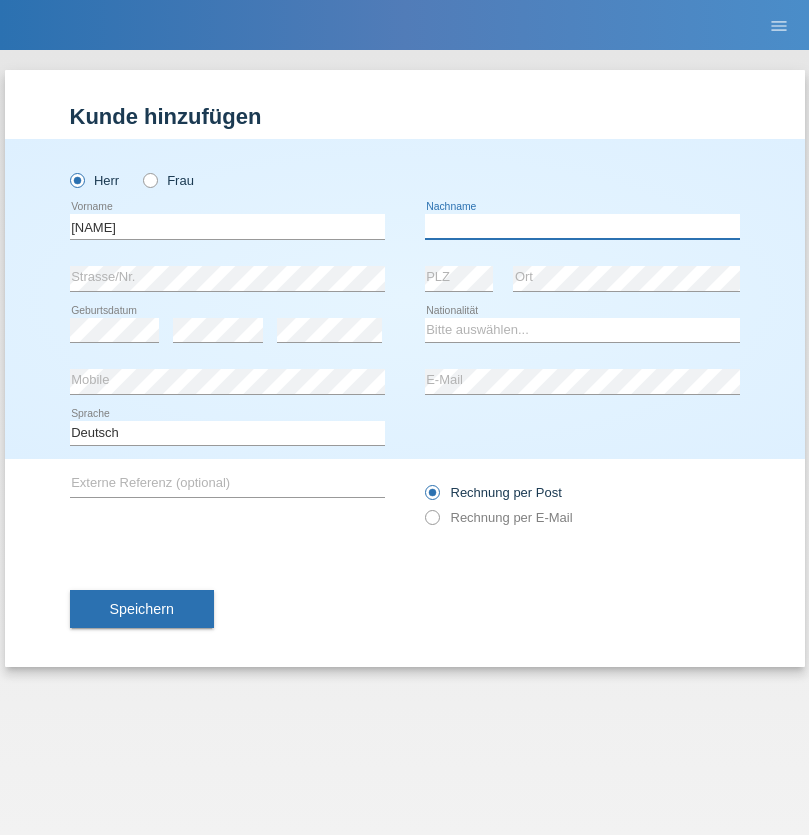 click at bounding box center (582, 226) 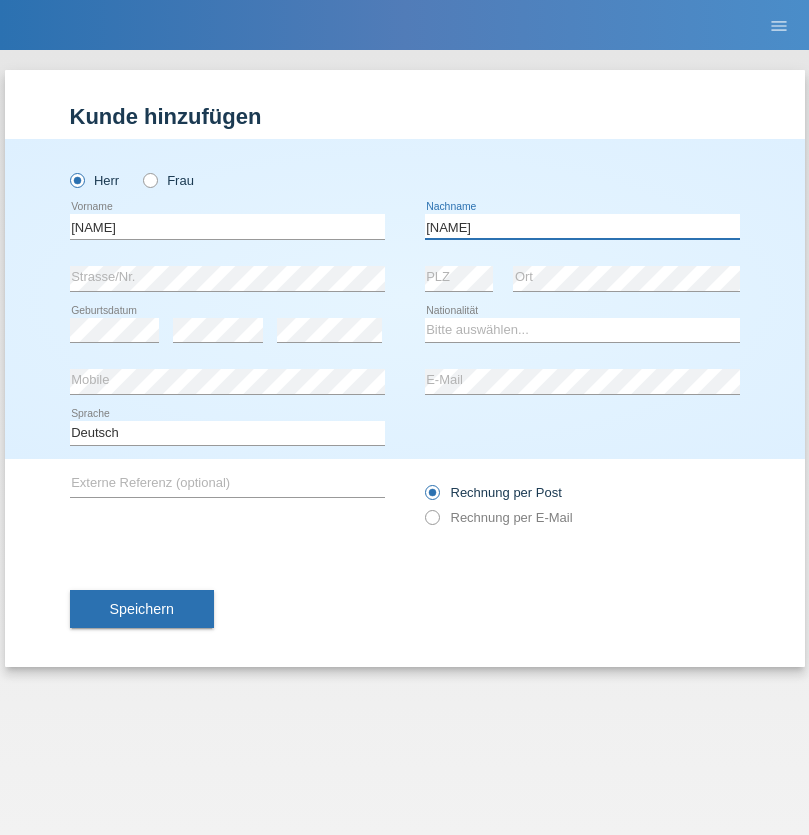 type on "Rast" 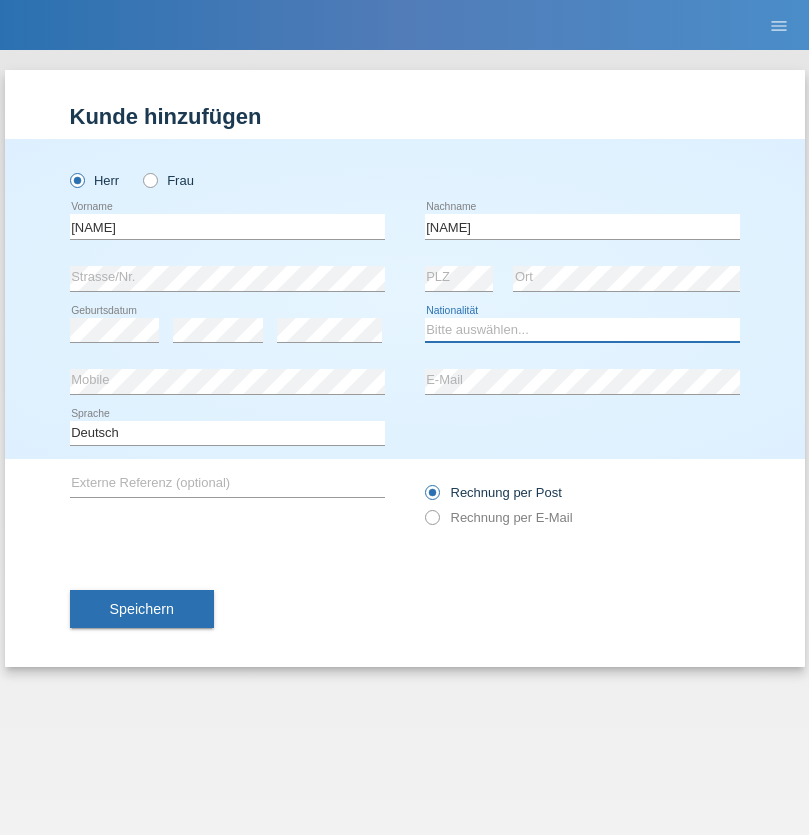 select on "CH" 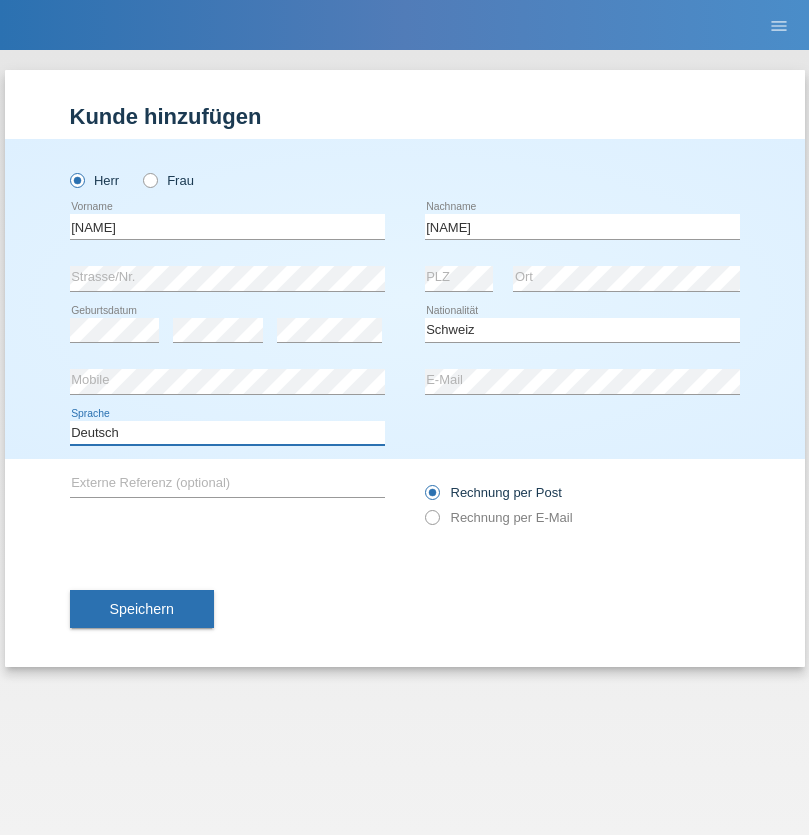 select on "en" 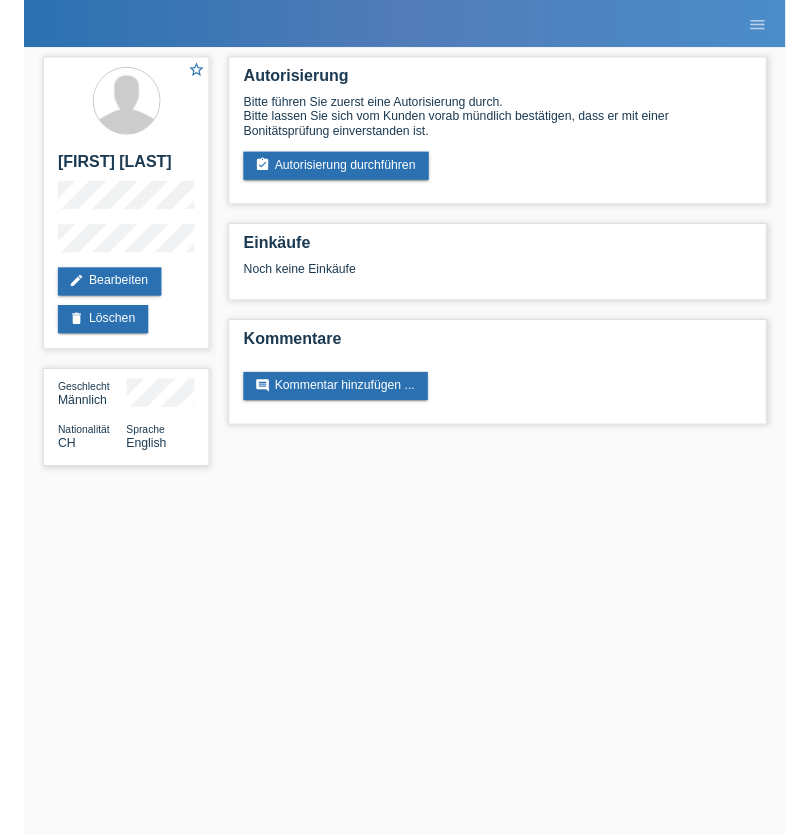 scroll, scrollTop: 0, scrollLeft: 0, axis: both 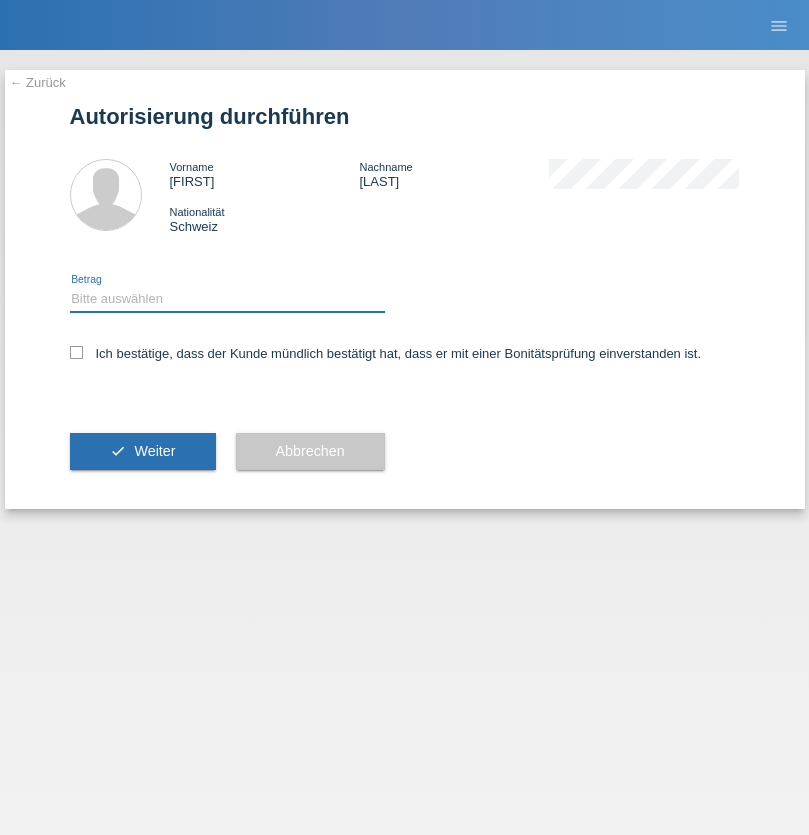 select on "1" 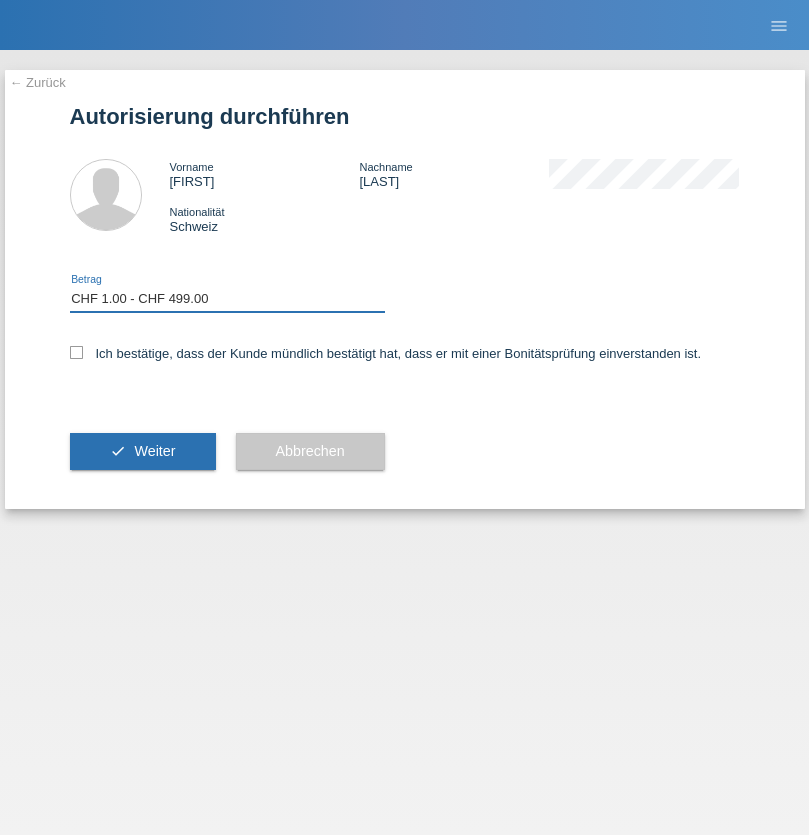 scroll, scrollTop: 0, scrollLeft: 0, axis: both 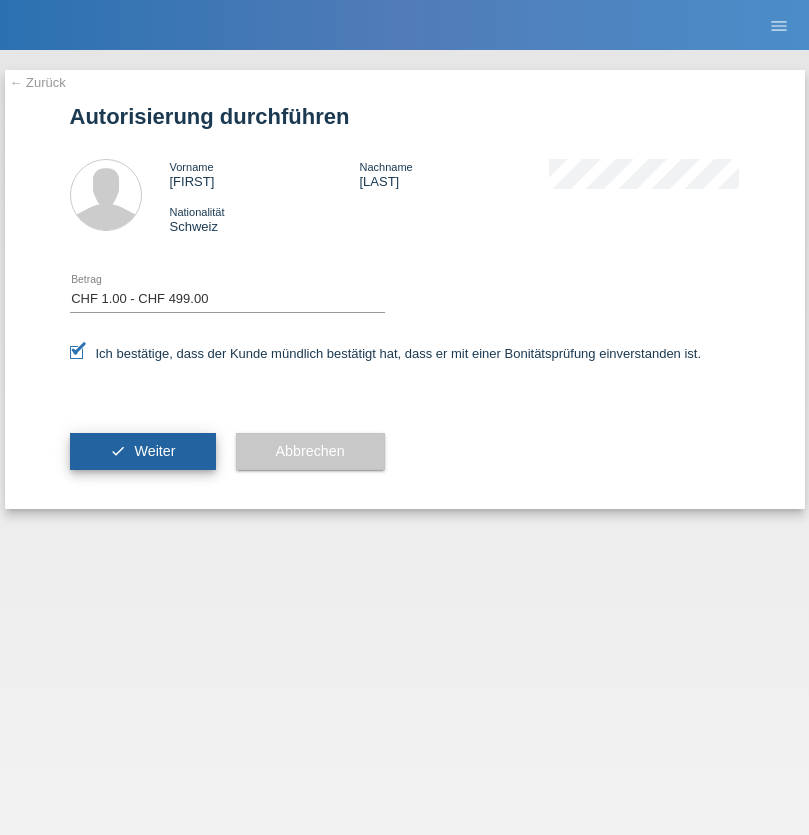 click on "Weiter" at bounding box center (154, 451) 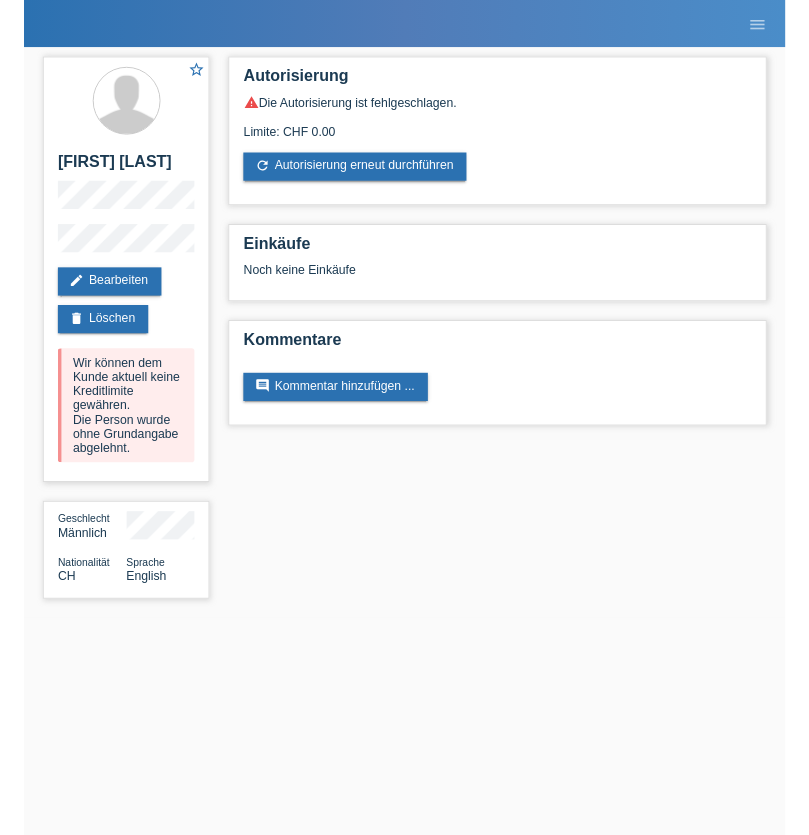 scroll, scrollTop: 0, scrollLeft: 0, axis: both 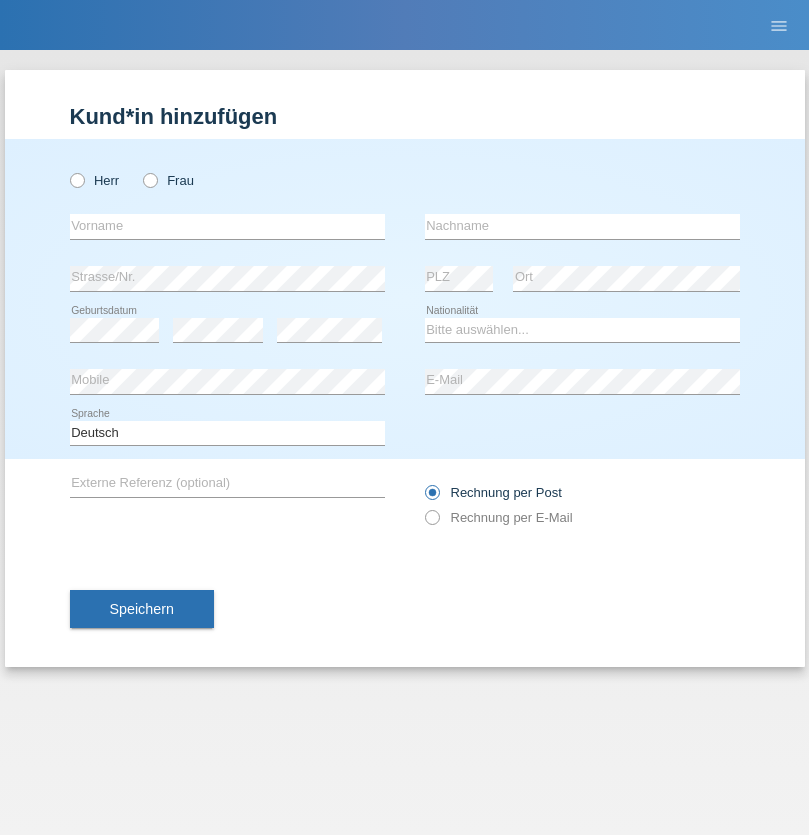 radio on "true" 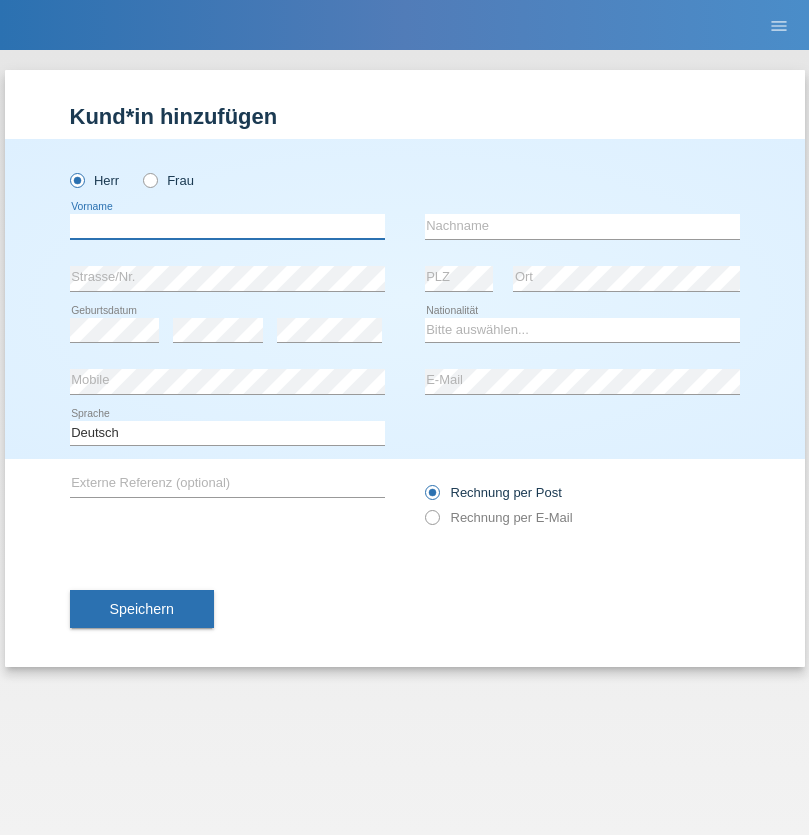 click at bounding box center [227, 226] 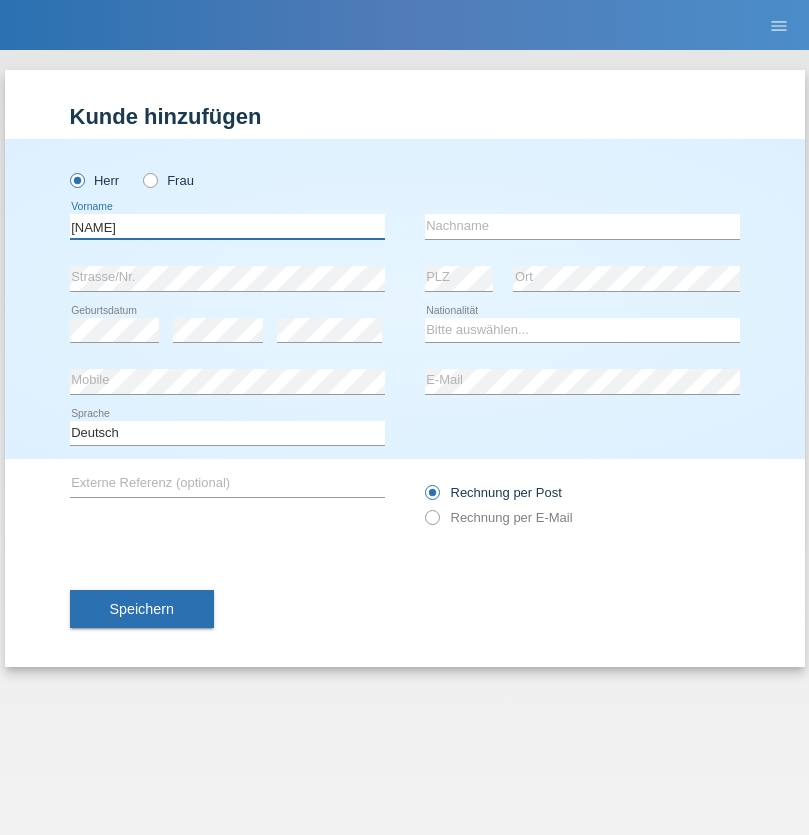type on "[NAME]" 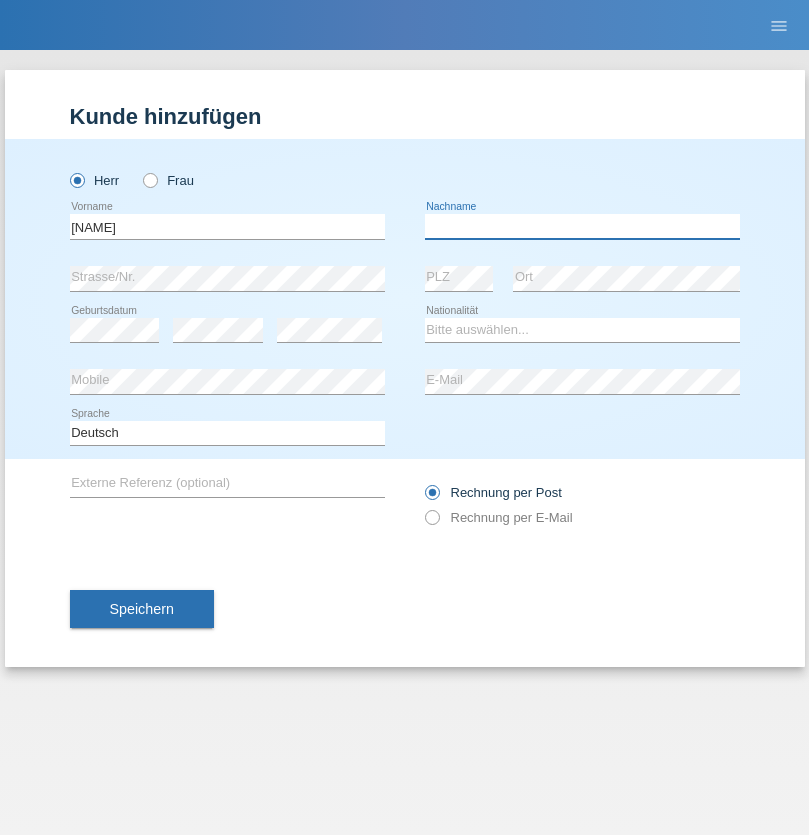 click at bounding box center [582, 226] 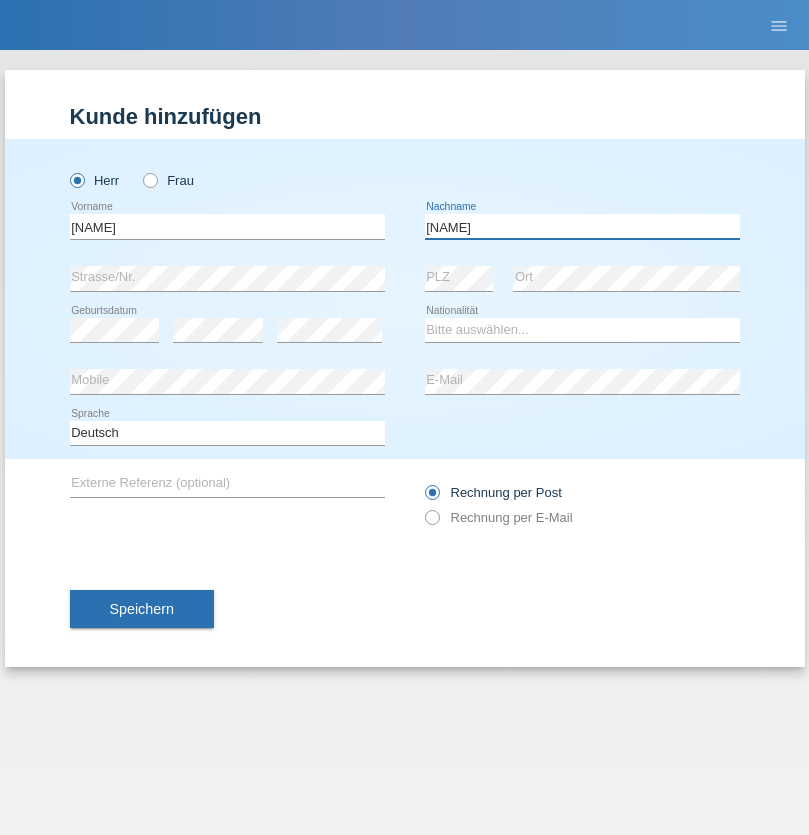 type on "[LAST]" 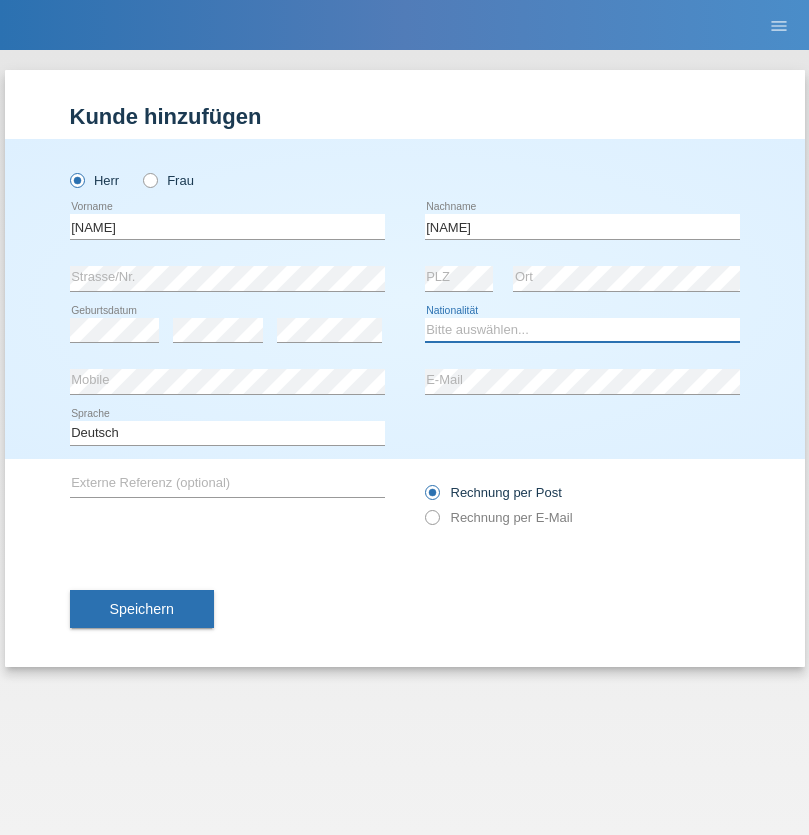 select on "PT" 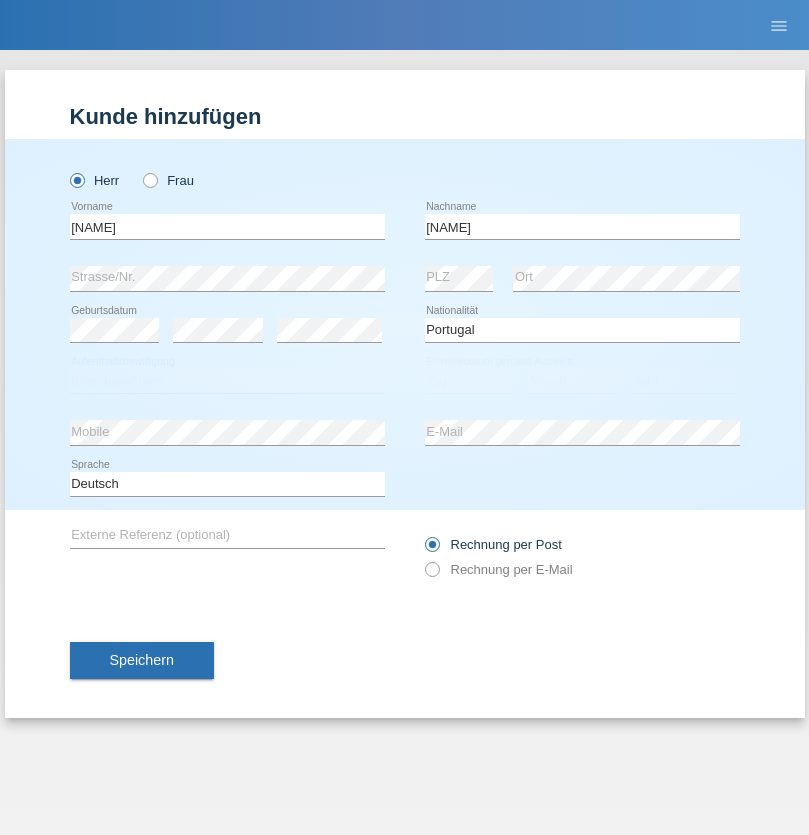select on "C" 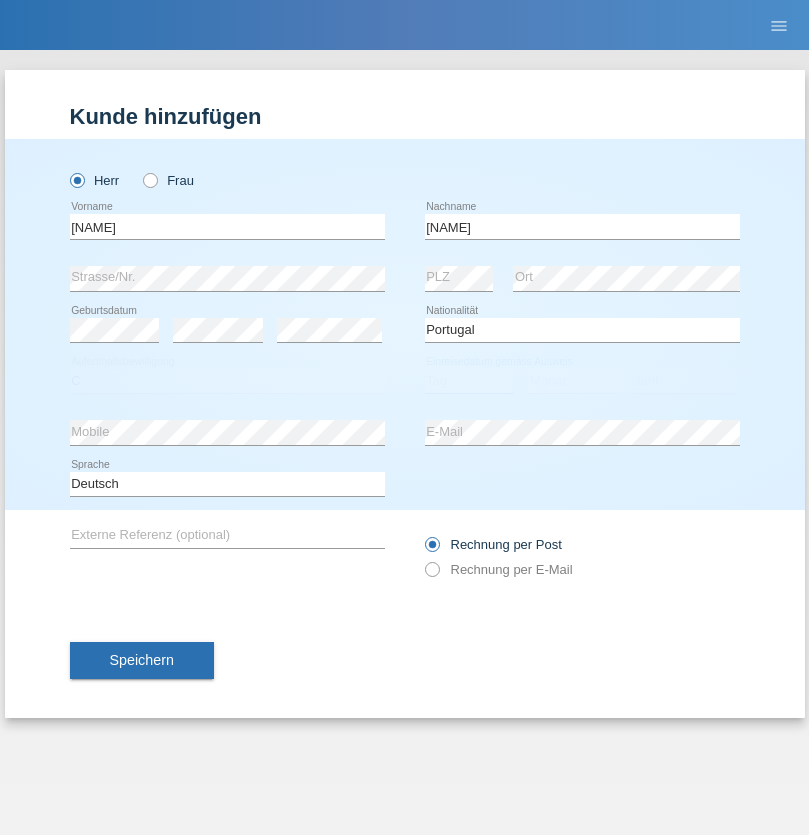 select on "14" 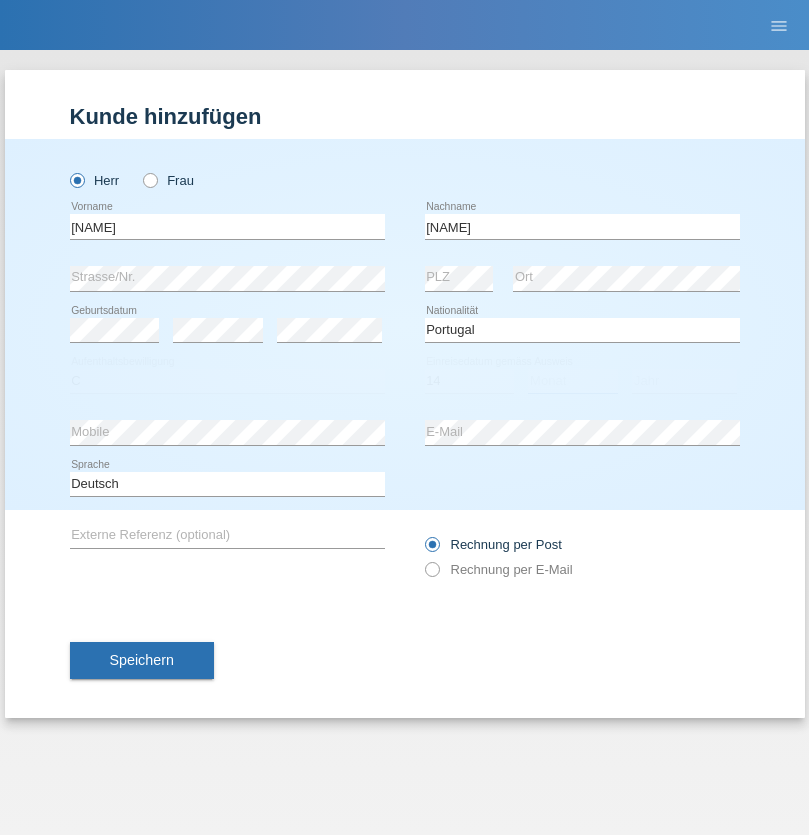 select on "10" 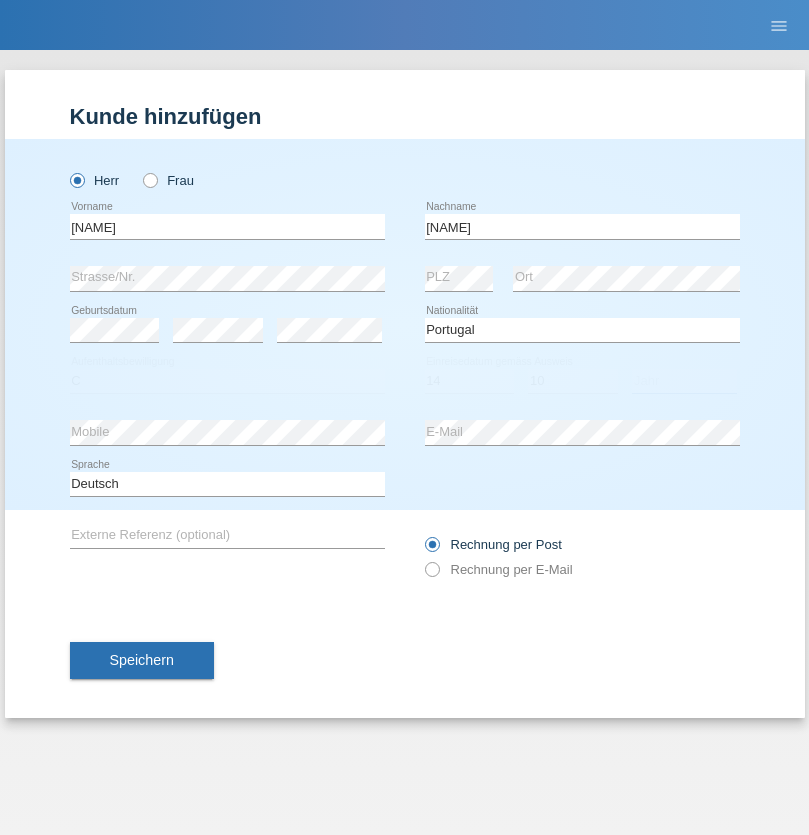 select on "2015" 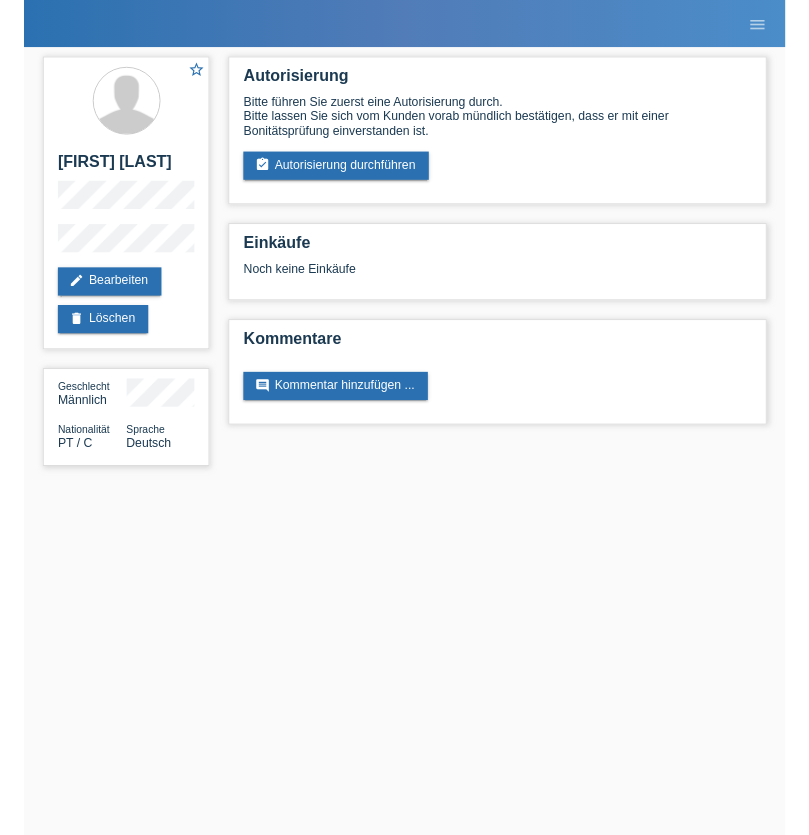 scroll, scrollTop: 0, scrollLeft: 0, axis: both 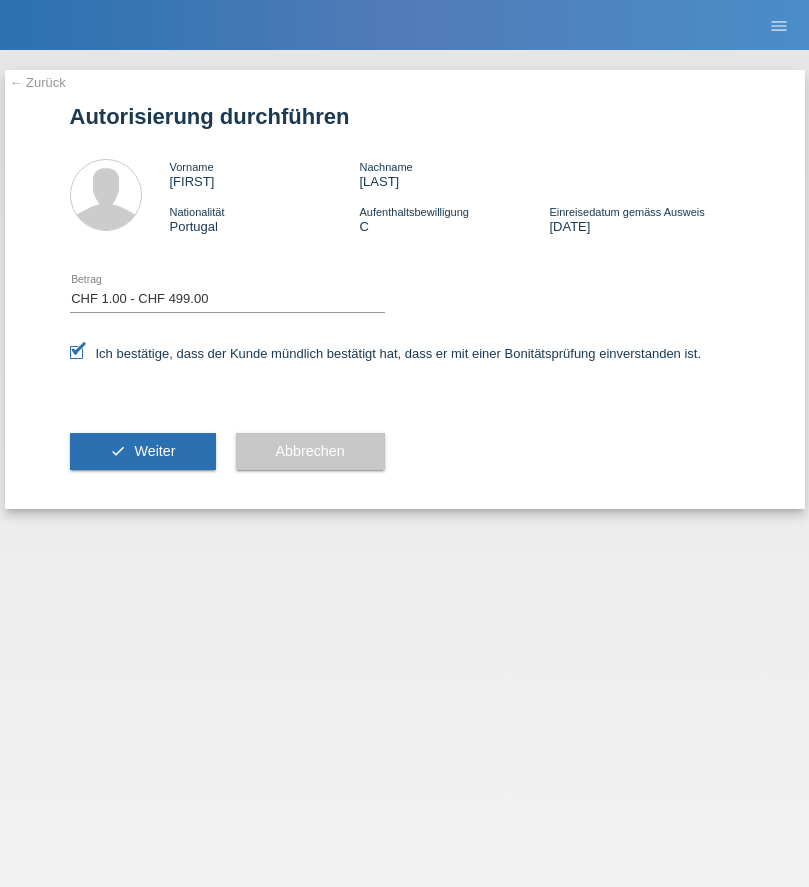 select on "1" 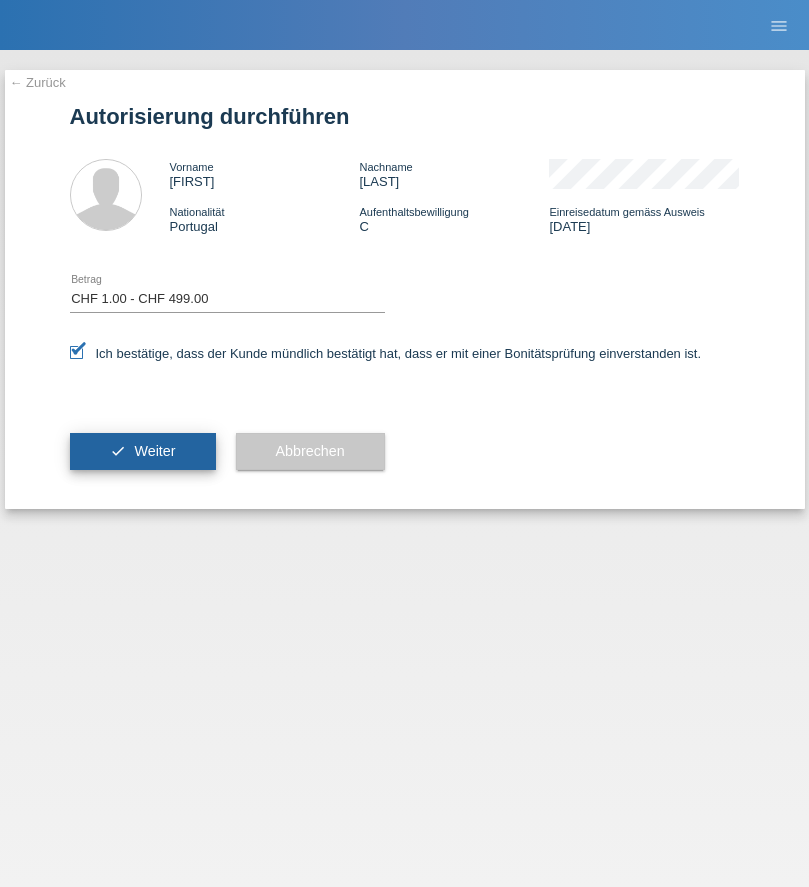 click on "Weiter" at bounding box center [154, 451] 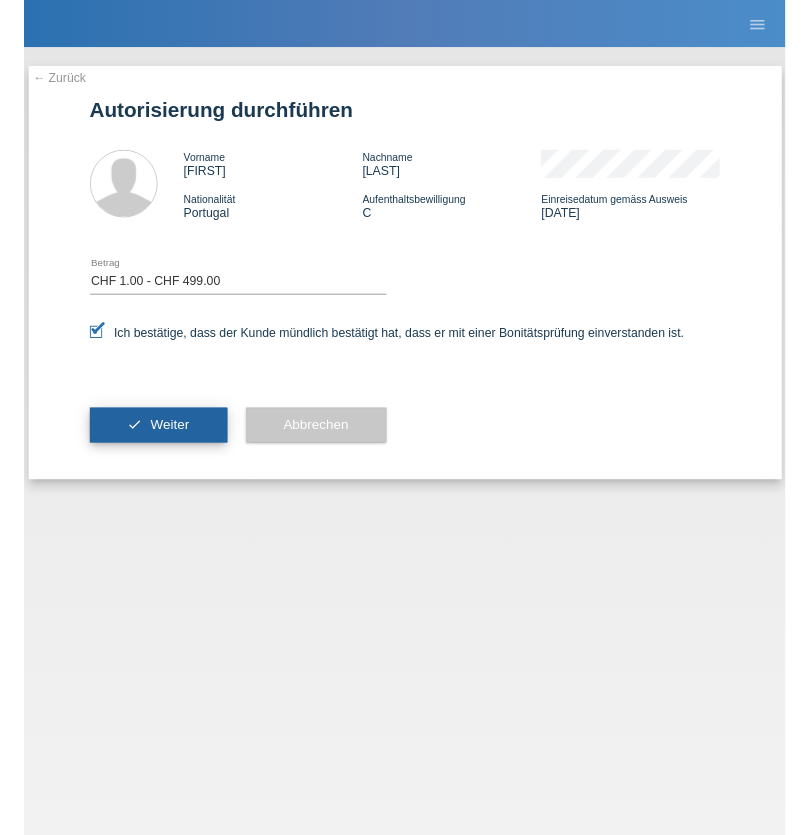 scroll, scrollTop: 0, scrollLeft: 0, axis: both 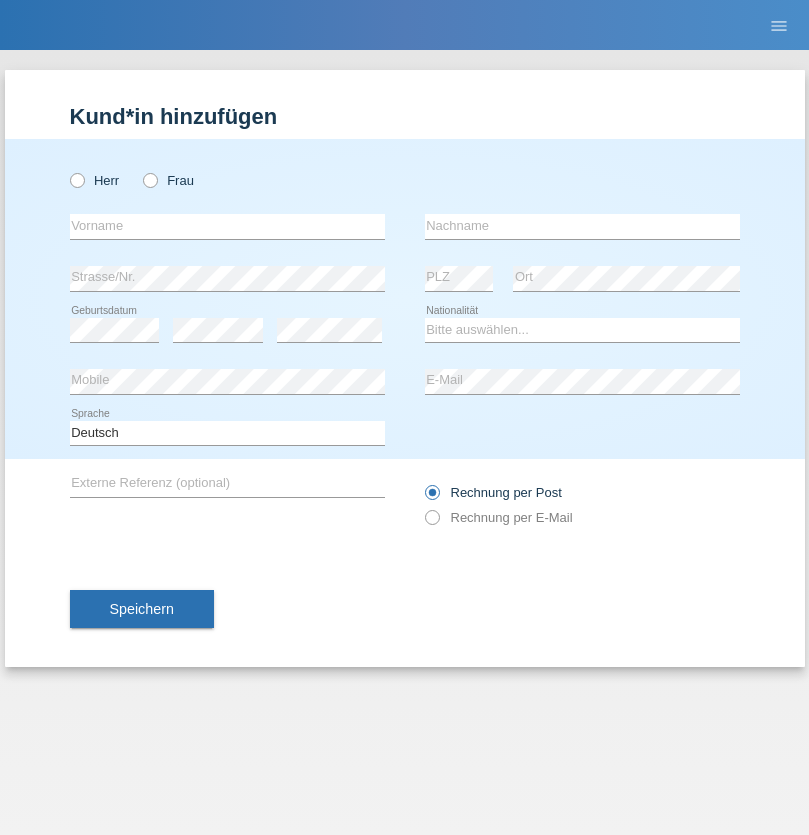 radio on "true" 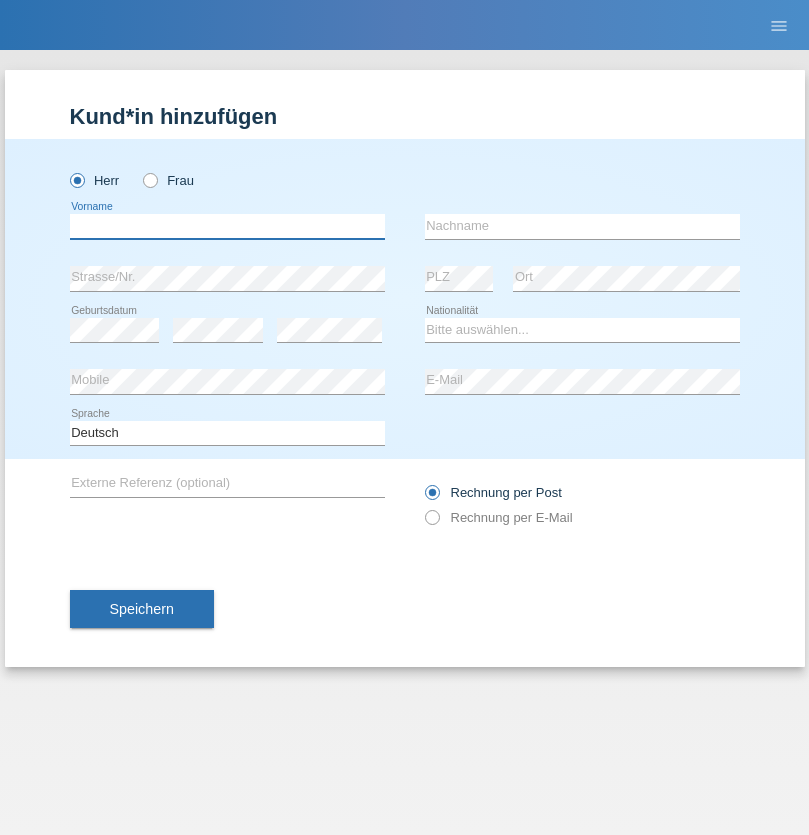 click at bounding box center [227, 226] 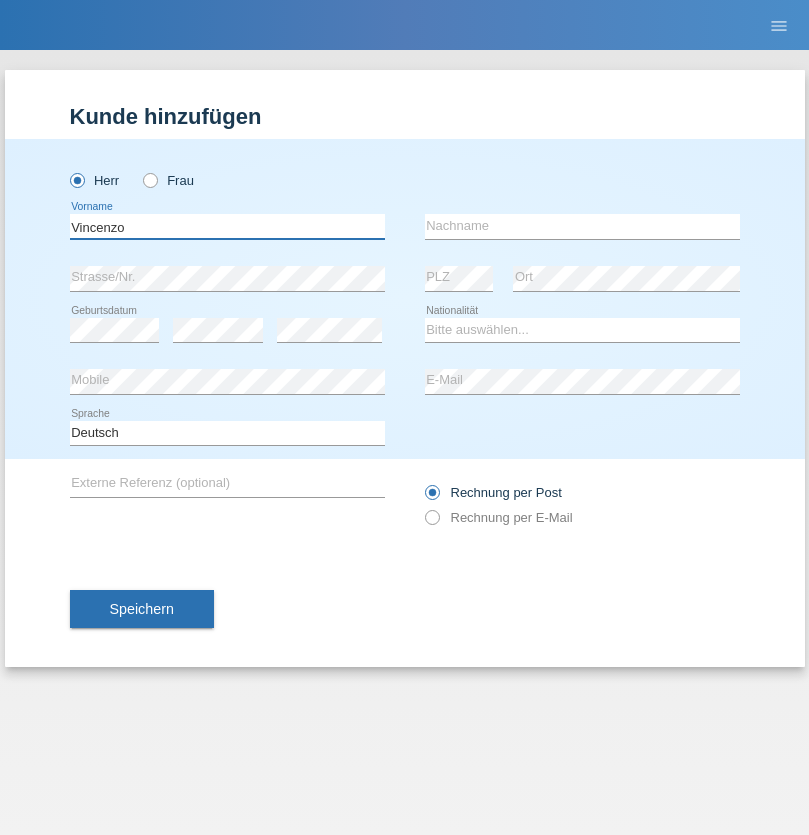 type on "Vincenzo" 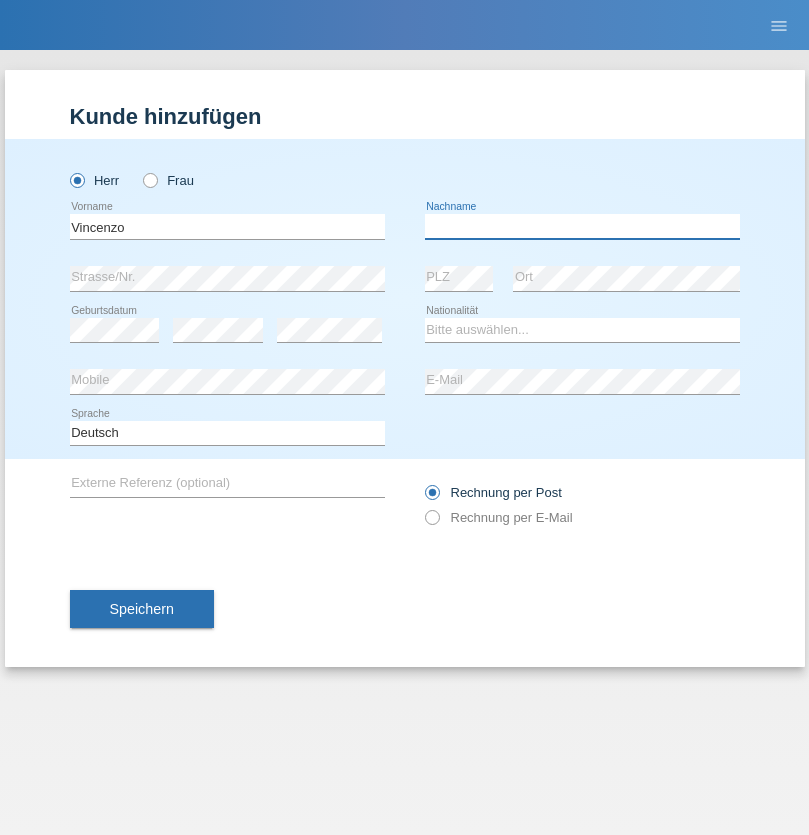 click at bounding box center (582, 226) 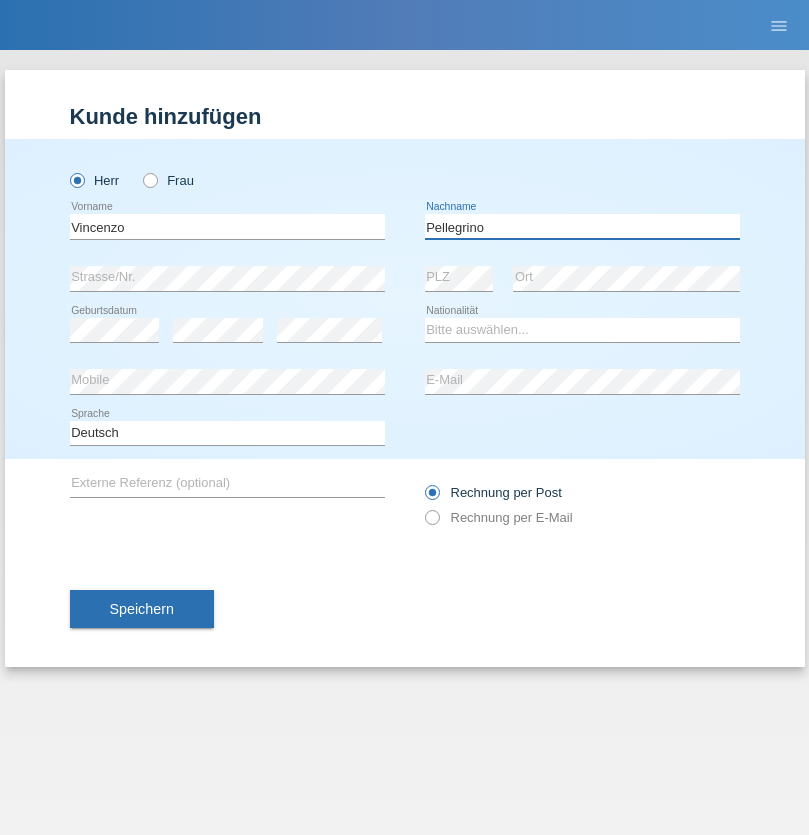 type on "Pellegrino" 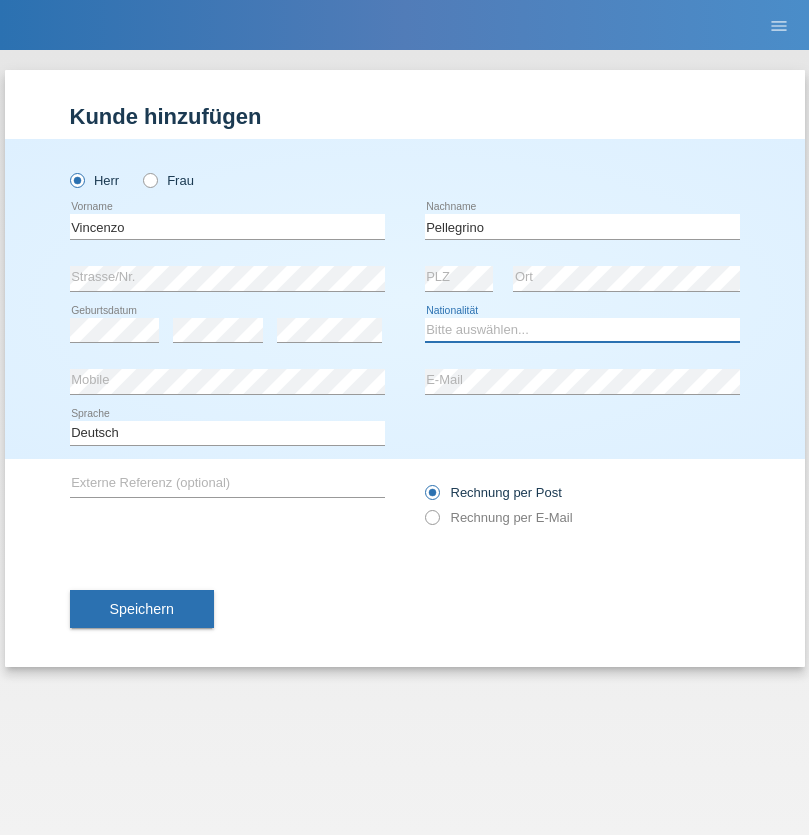 select on "IT" 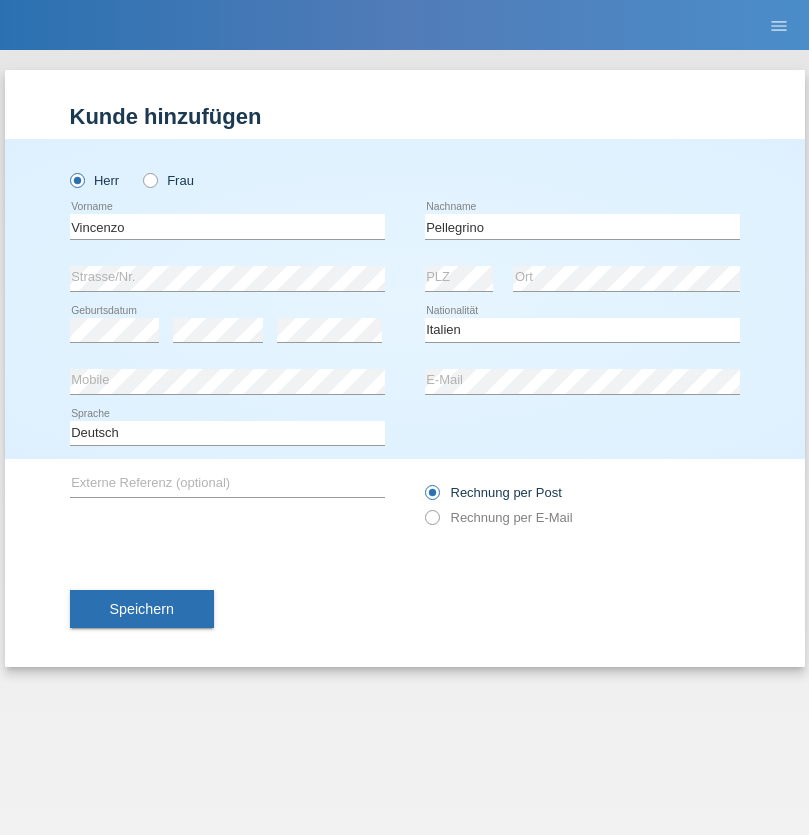 select on "C" 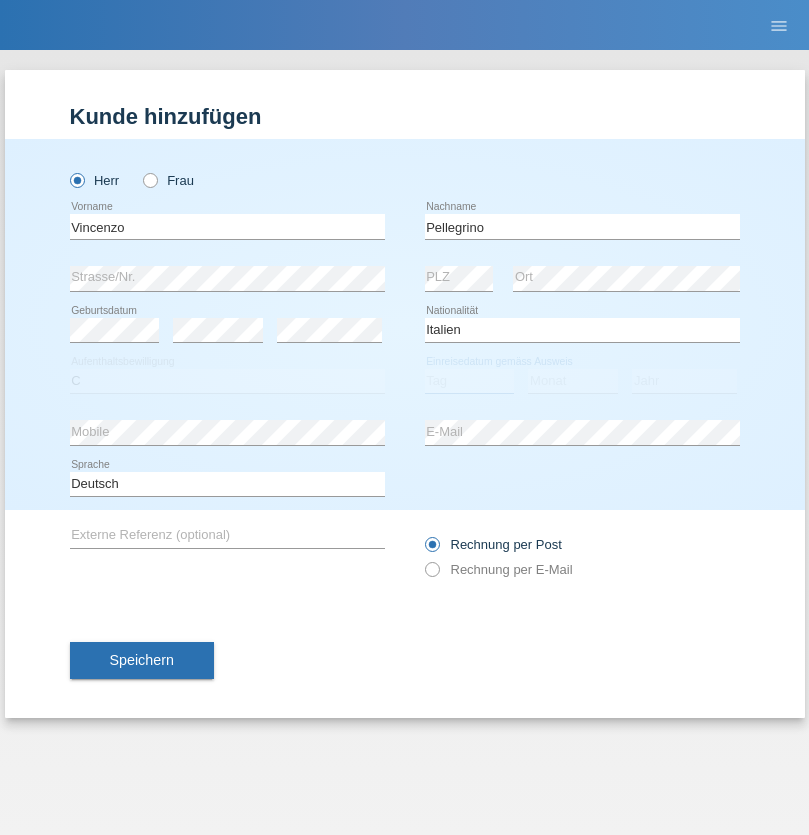 select on "07" 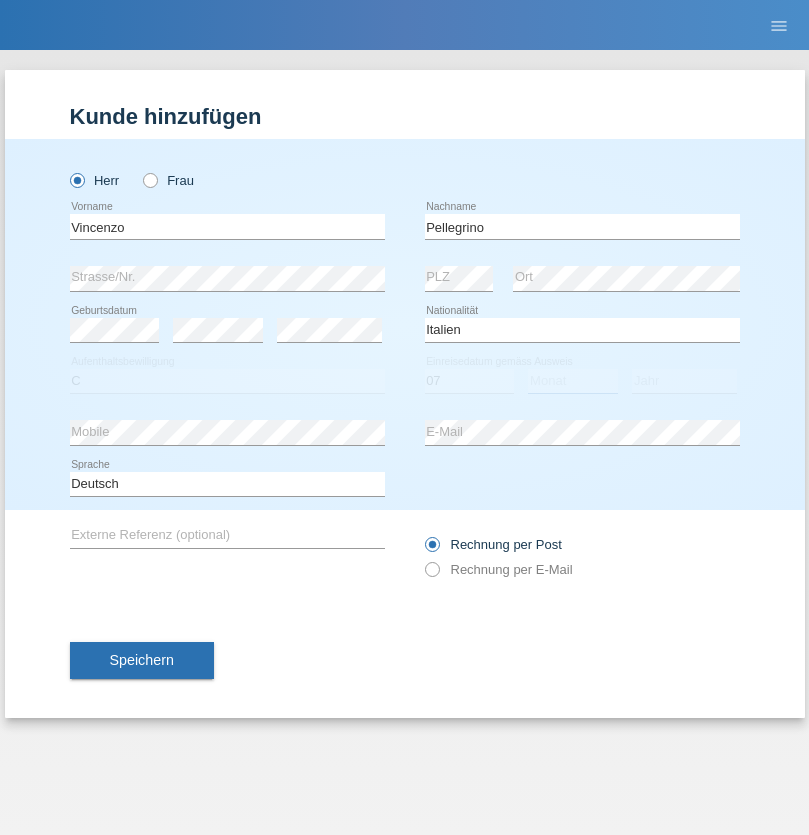 select on "07" 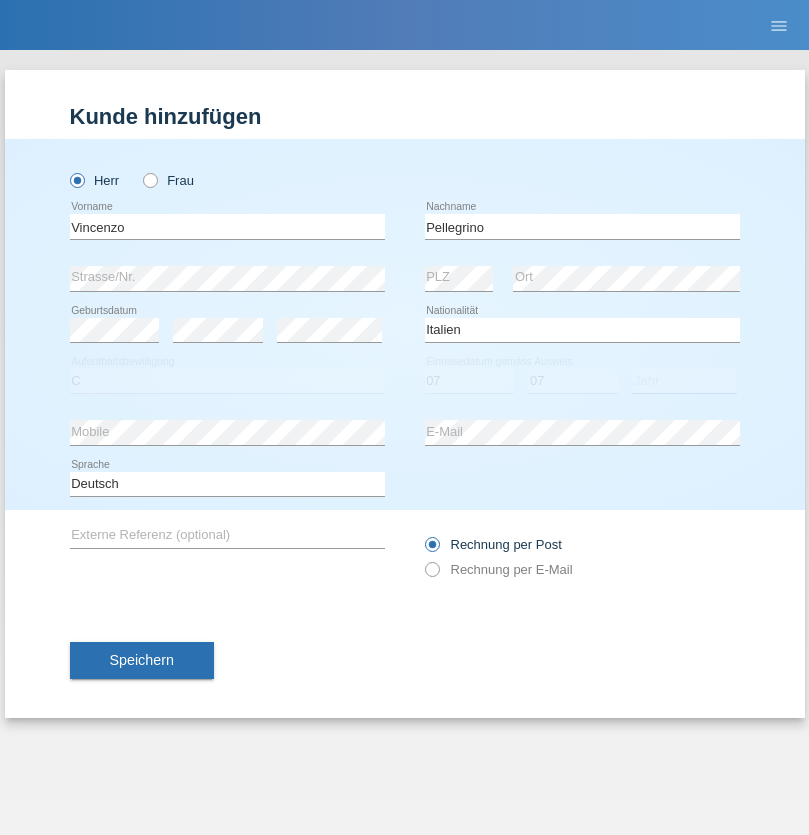 select on "2021" 